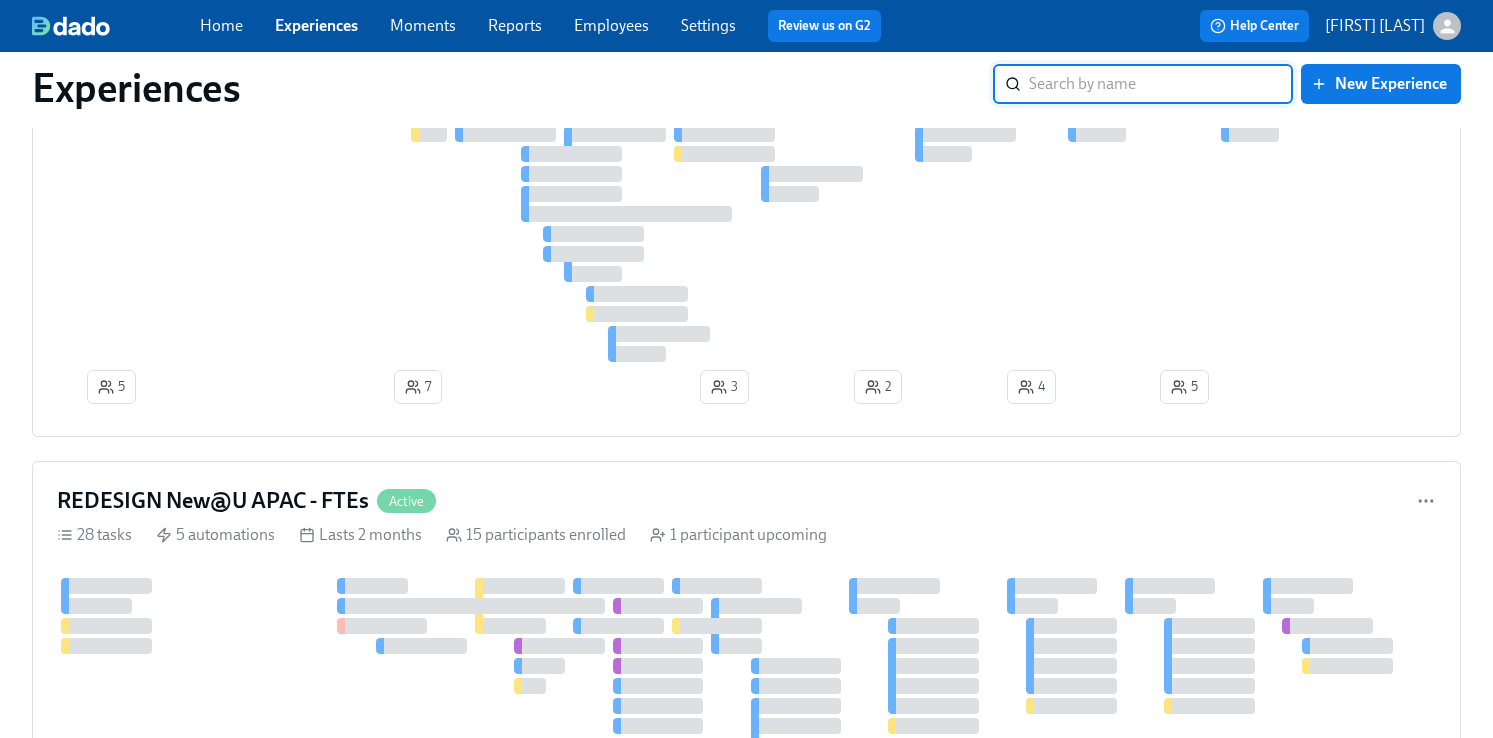 scroll, scrollTop: 1151, scrollLeft: 0, axis: vertical 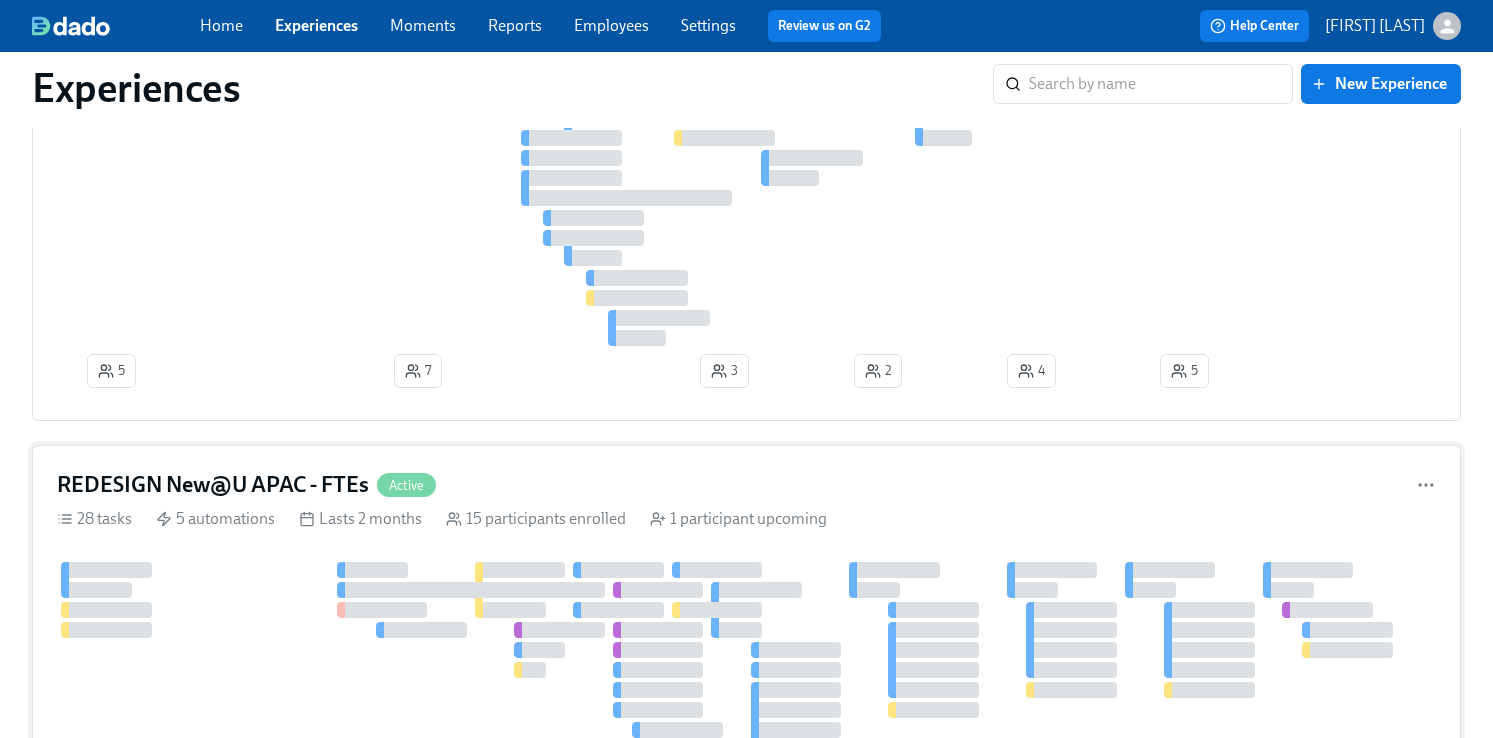 click on "REDESIGN New@U APAC - FTEs" at bounding box center (213, 485) 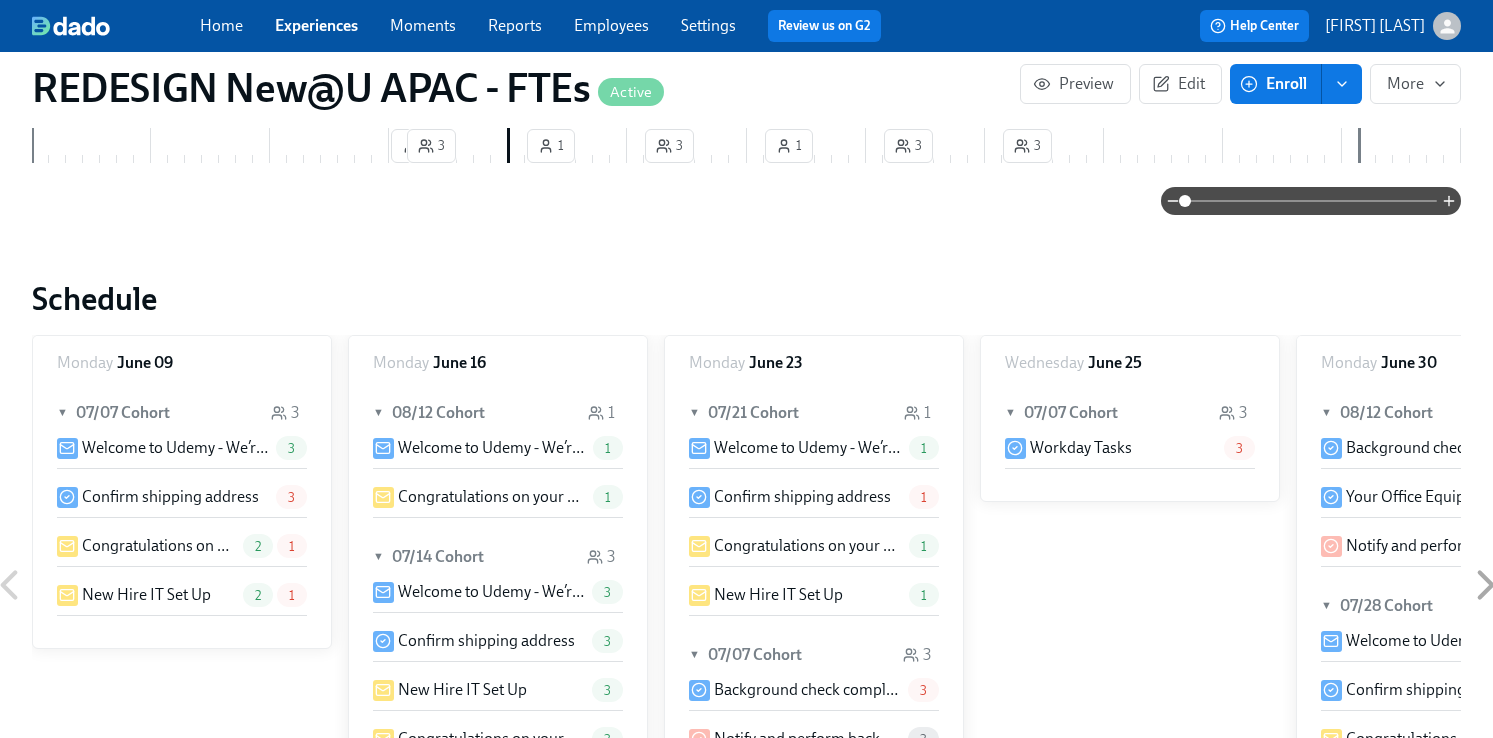 scroll, scrollTop: 0, scrollLeft: 0, axis: both 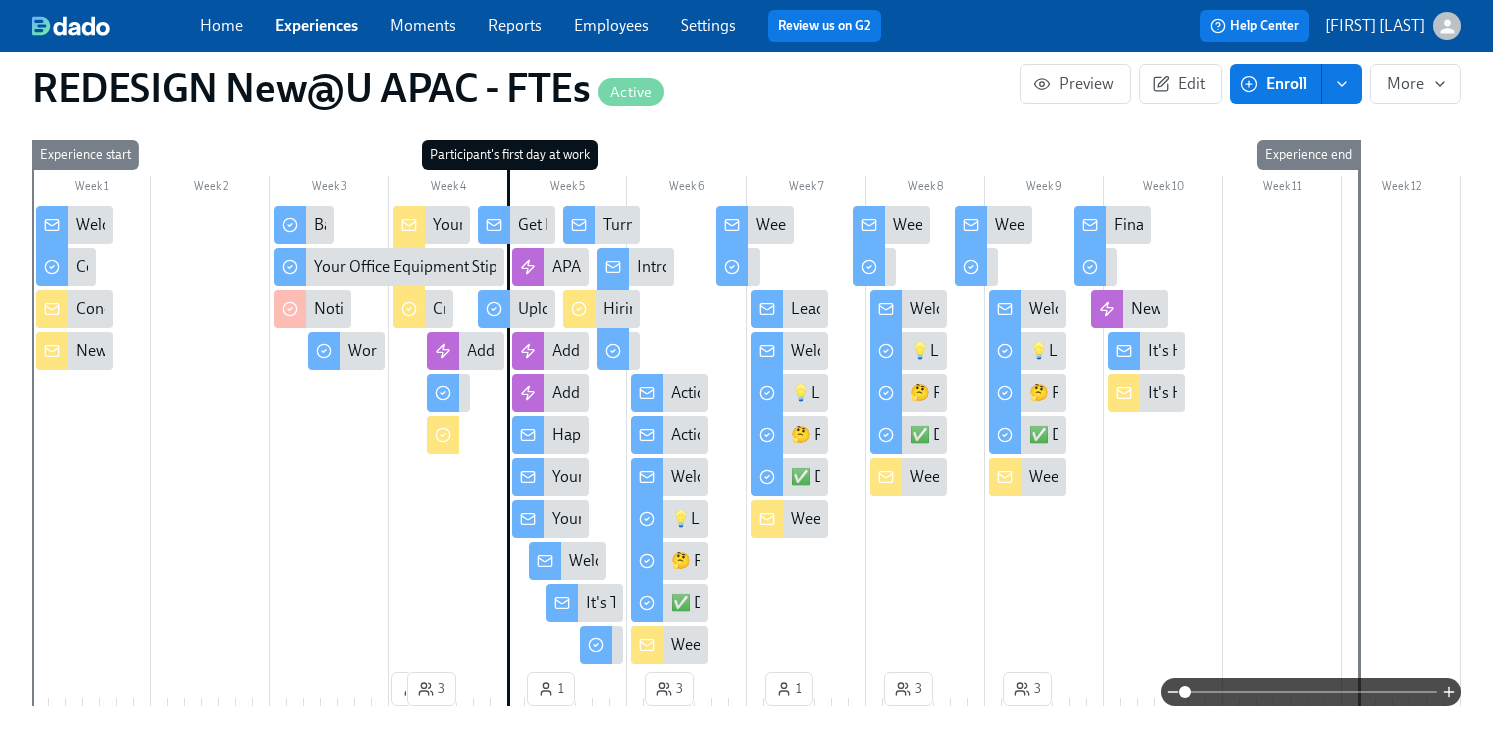 click on "Filter by Actor Participant Manager IT Recruiting Ops Automation Week 1 Week 2 Week 3 Week 4 Week 5 Week 6 Week 7 Week 8 Week 9 Week 10 Week 11 Week 12 1 3 1 3 1 3 3 Experience start Participant's first day at work Experience end Add to Onboarding Sessions APAC Slack Channels Add to Cohort Slack Group Add Managers to Slack Channel New@U Values Reflection Welcome to Udemy - We’re So Happy You’re Here! Confirm shipping address Background check completion Your Office Equipment Stipend Workday Tasks Your new computer is ready! Get Ready for your First Day at Udemy! Upload your photo in Workday!  Happy First Day!  Your Udemy Benefits Your Udemy Benefits Welcome to Day 2! It's Time...For Some Swag! Turn Yourself into AI Art with Toqan! 🎨 Udemy New Hire Employer Brand Survey Introduction to Weekly Reflections: Udemy Values Values Reflection: Lead the Way Action Required Re: Your Benefits Action Required Re: Your Benefits Welcome to Week 2 at Udemy - you're off and running! 💡Learn: BEDI Learning Path" at bounding box center (746, 414) 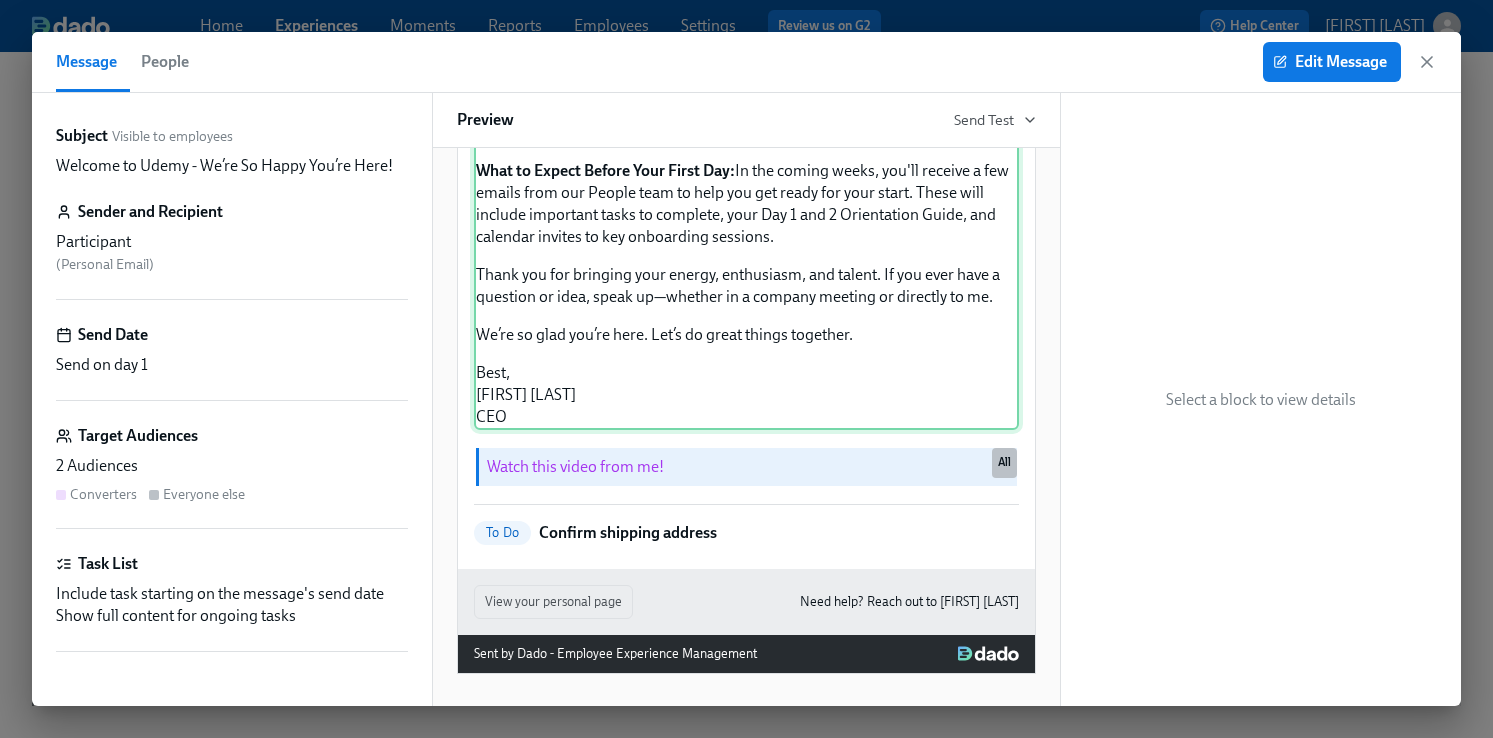 scroll, scrollTop: 407, scrollLeft: 0, axis: vertical 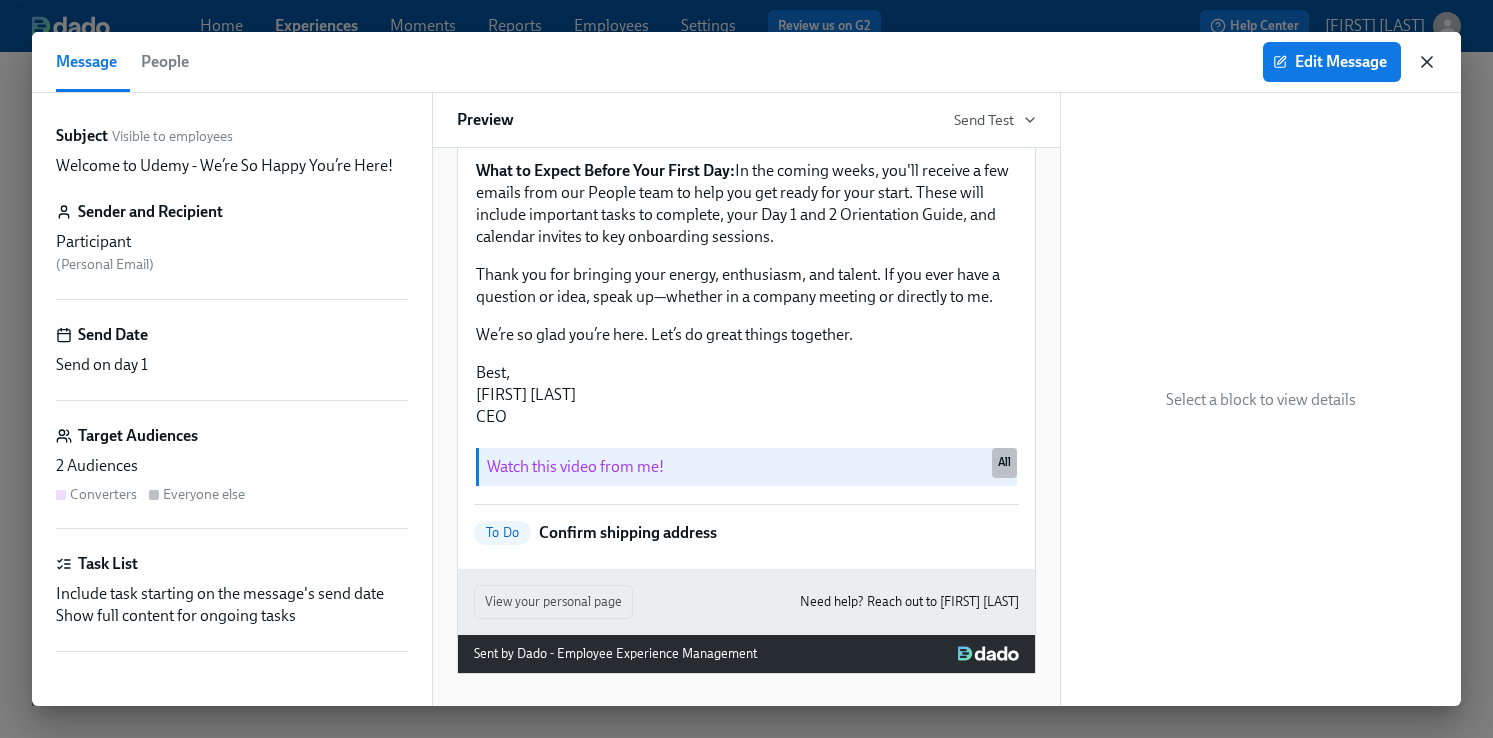 click 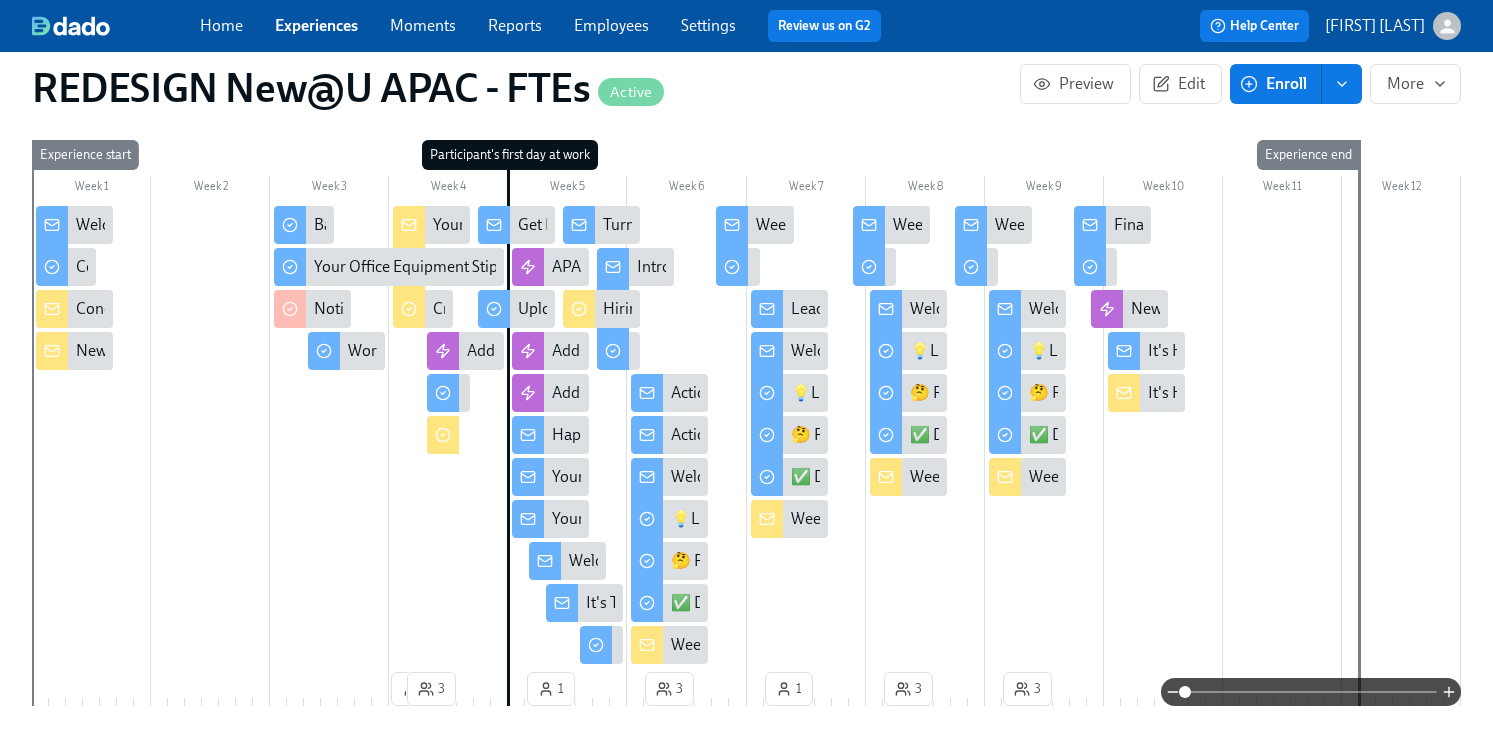 click on "Congratulations on your new hire! 👏" at bounding box center [204, 309] 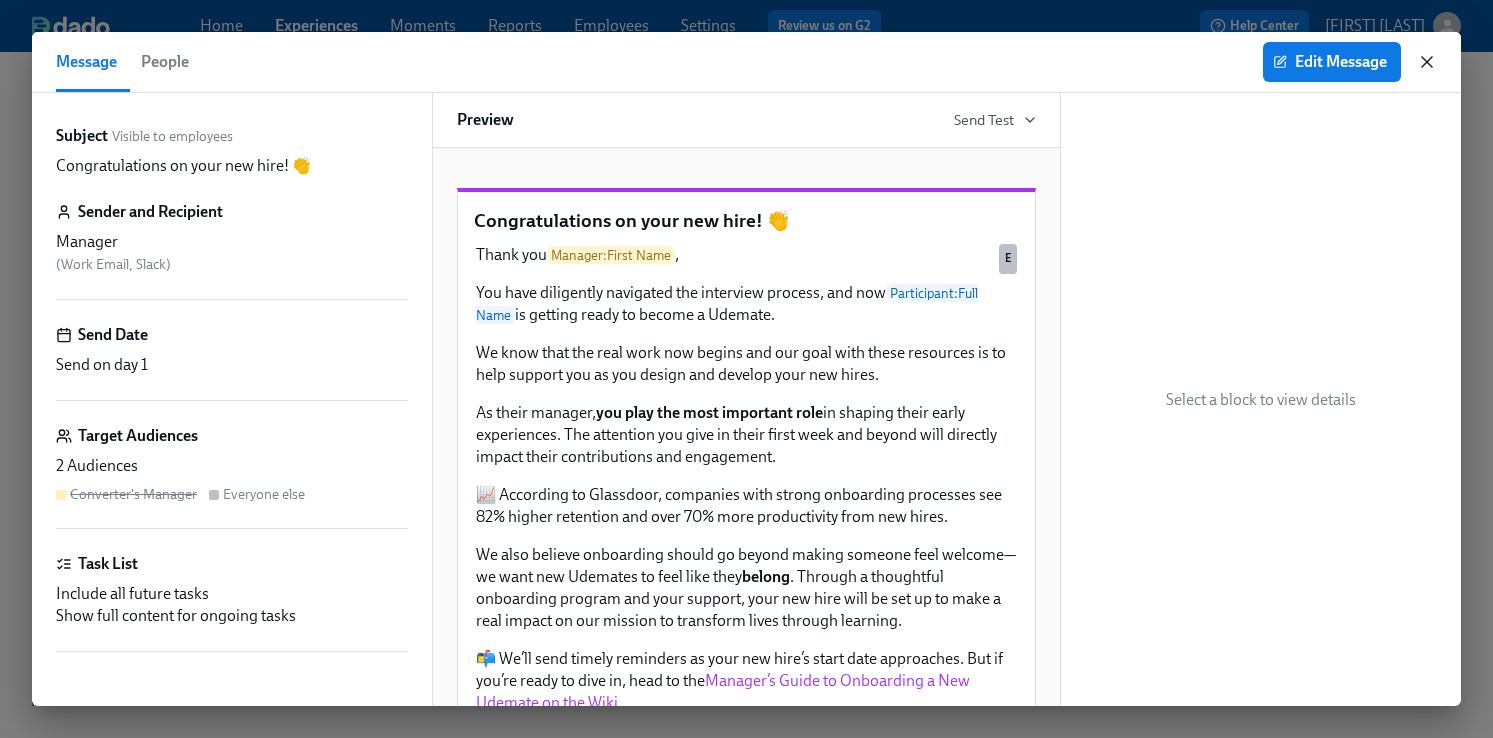 click 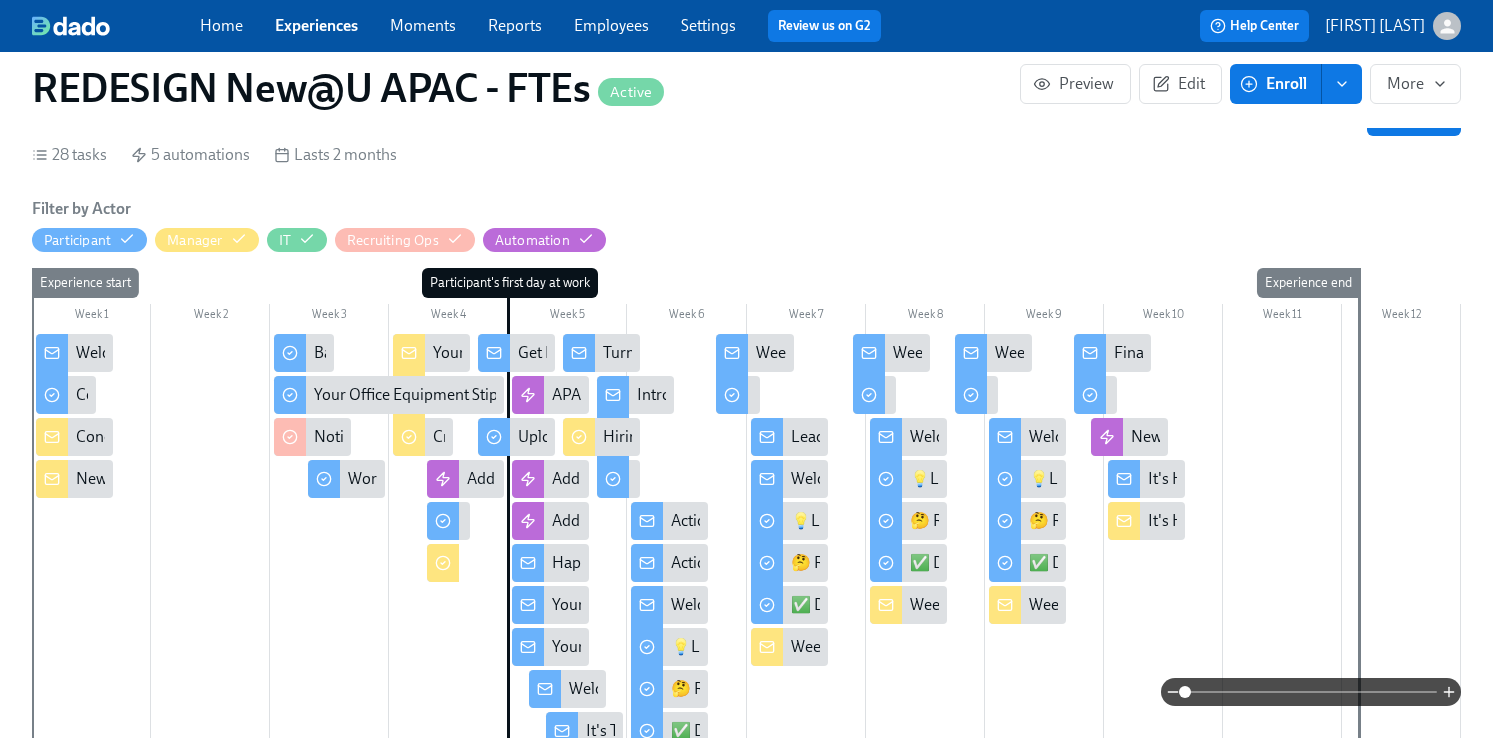 scroll, scrollTop: 485, scrollLeft: 0, axis: vertical 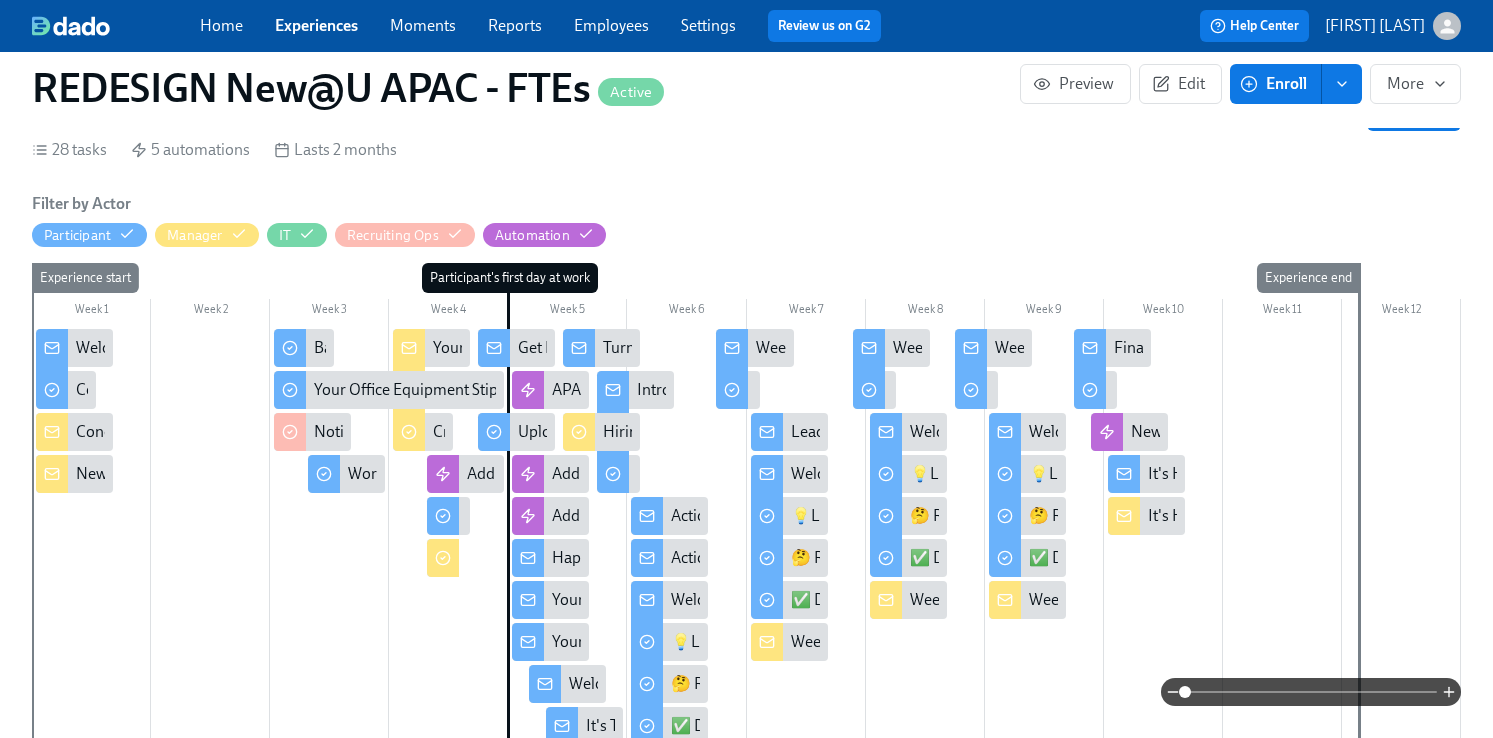 click on "Welcome to Udemy - We’re So Happy You’re Here!" at bounding box center [244, 348] 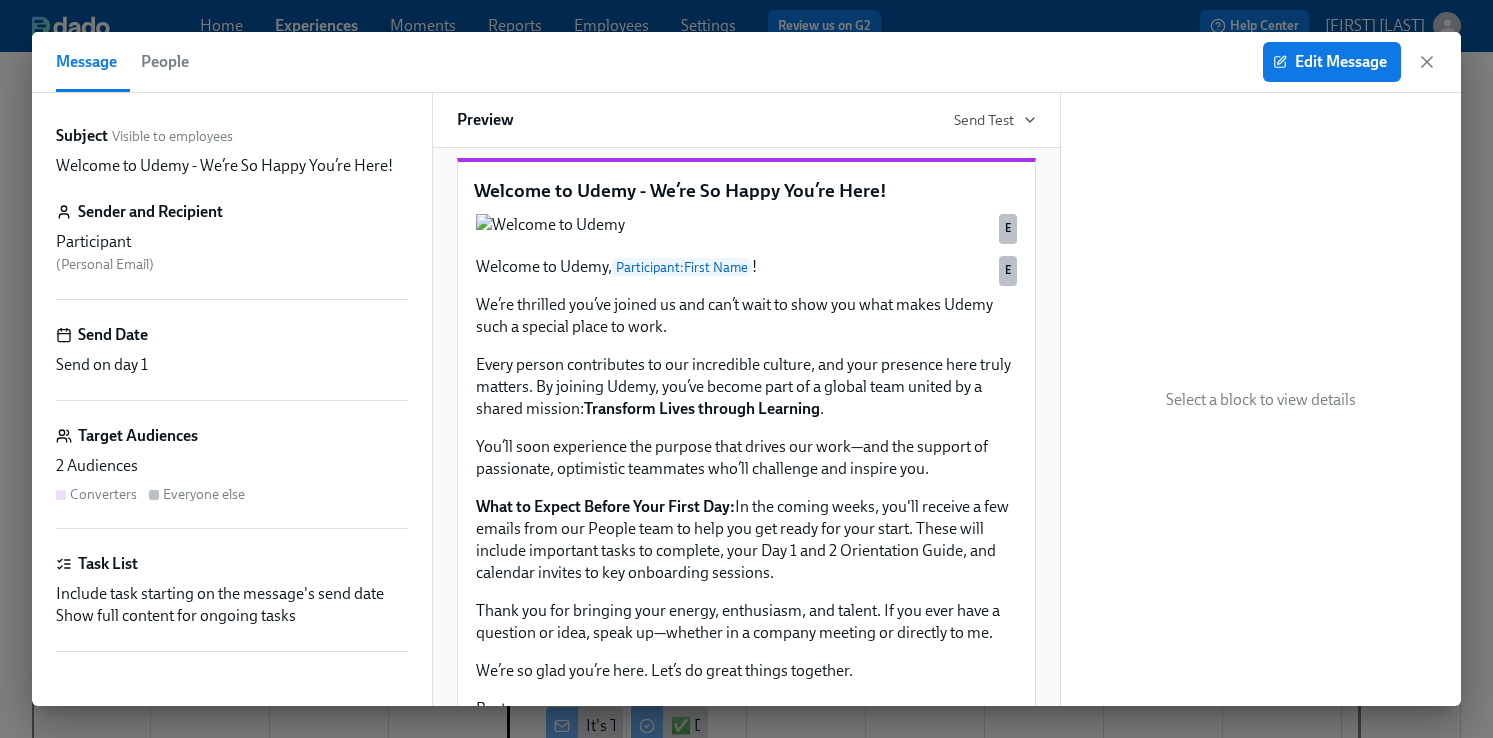 scroll, scrollTop: 11, scrollLeft: 0, axis: vertical 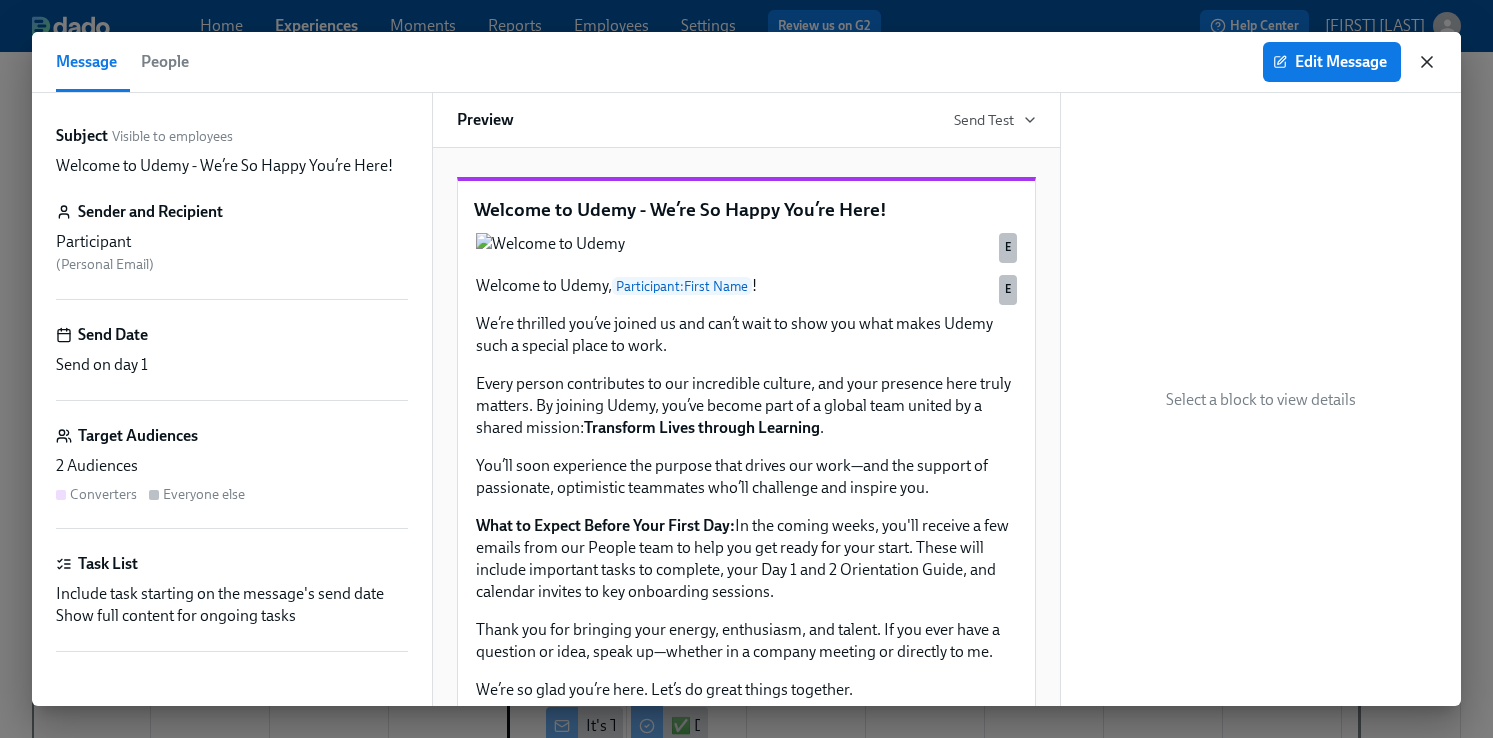 click 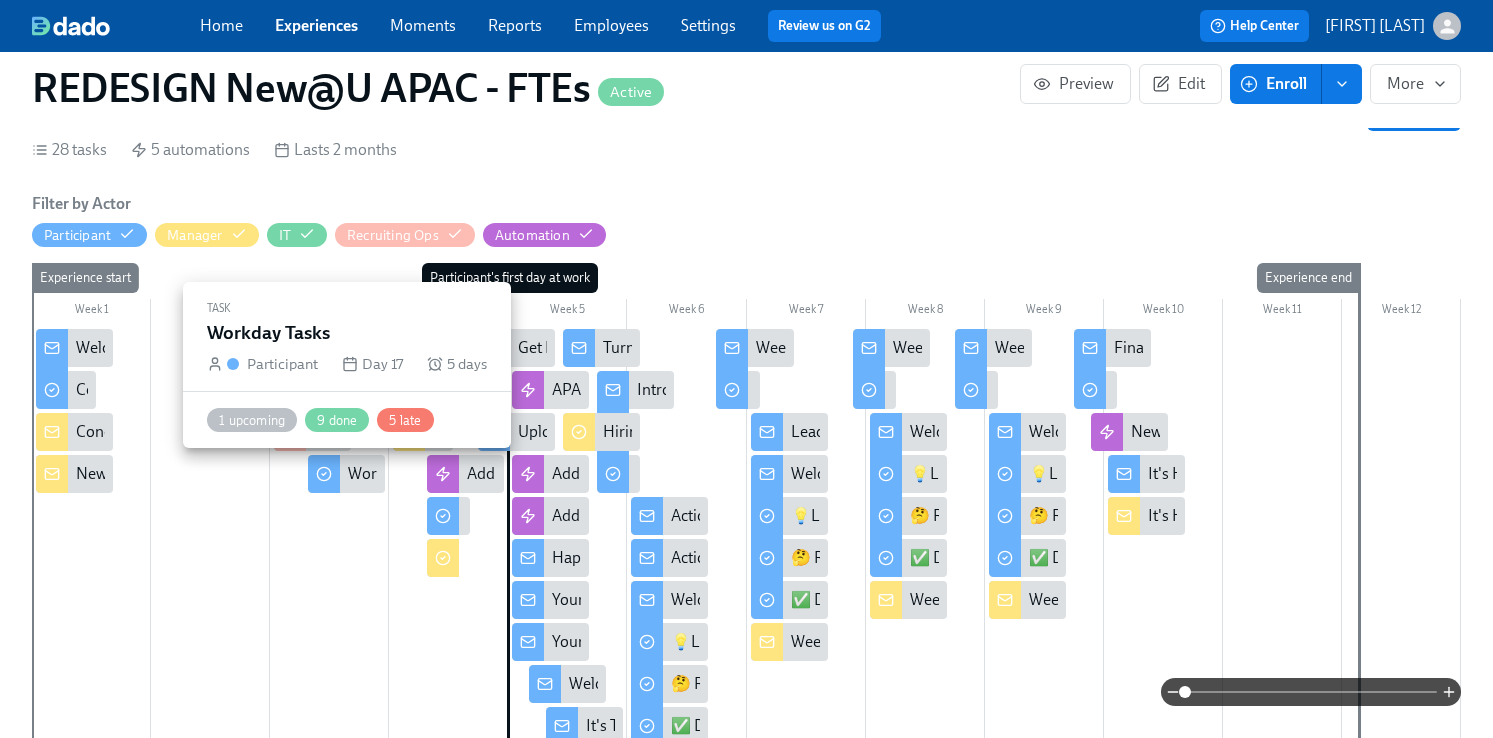 click at bounding box center [324, 474] 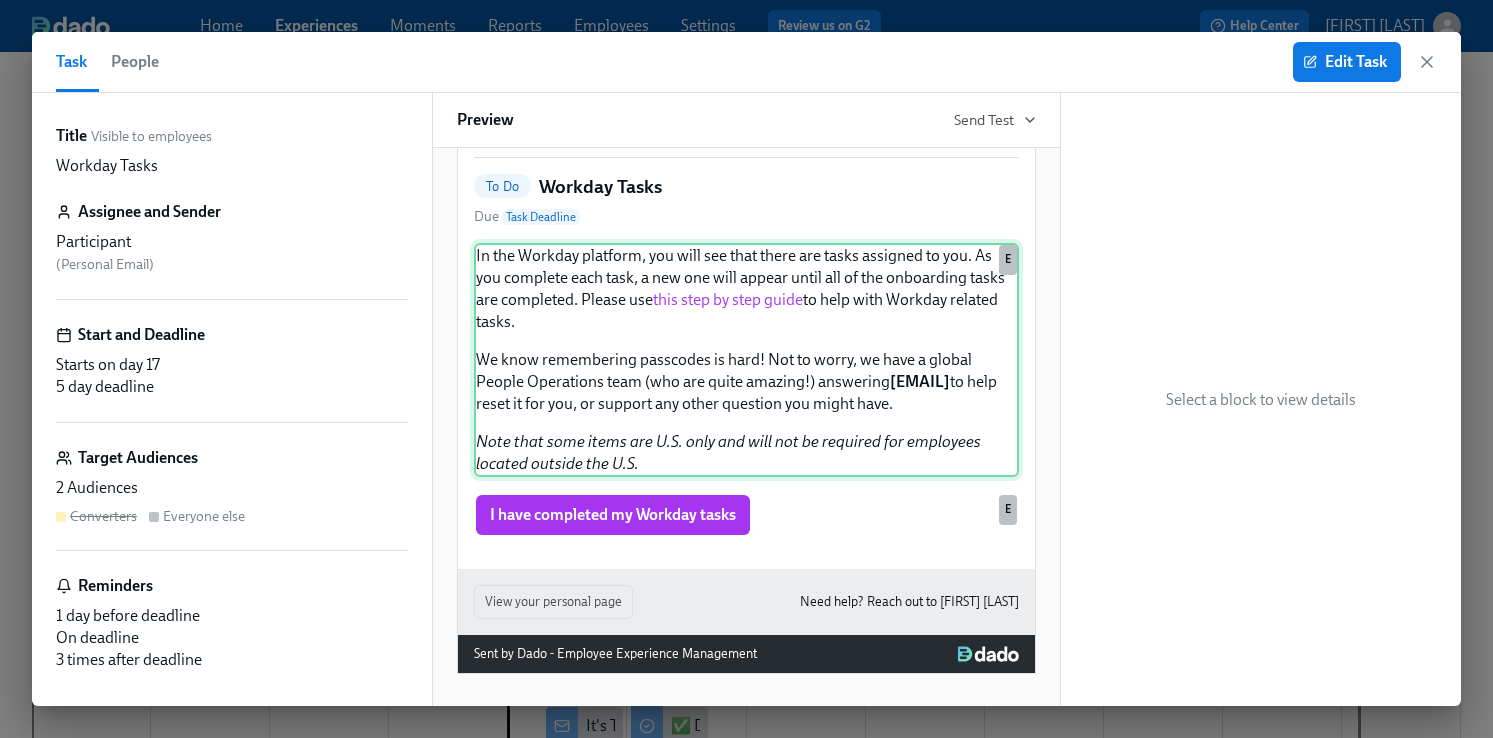 scroll, scrollTop: 161, scrollLeft: 0, axis: vertical 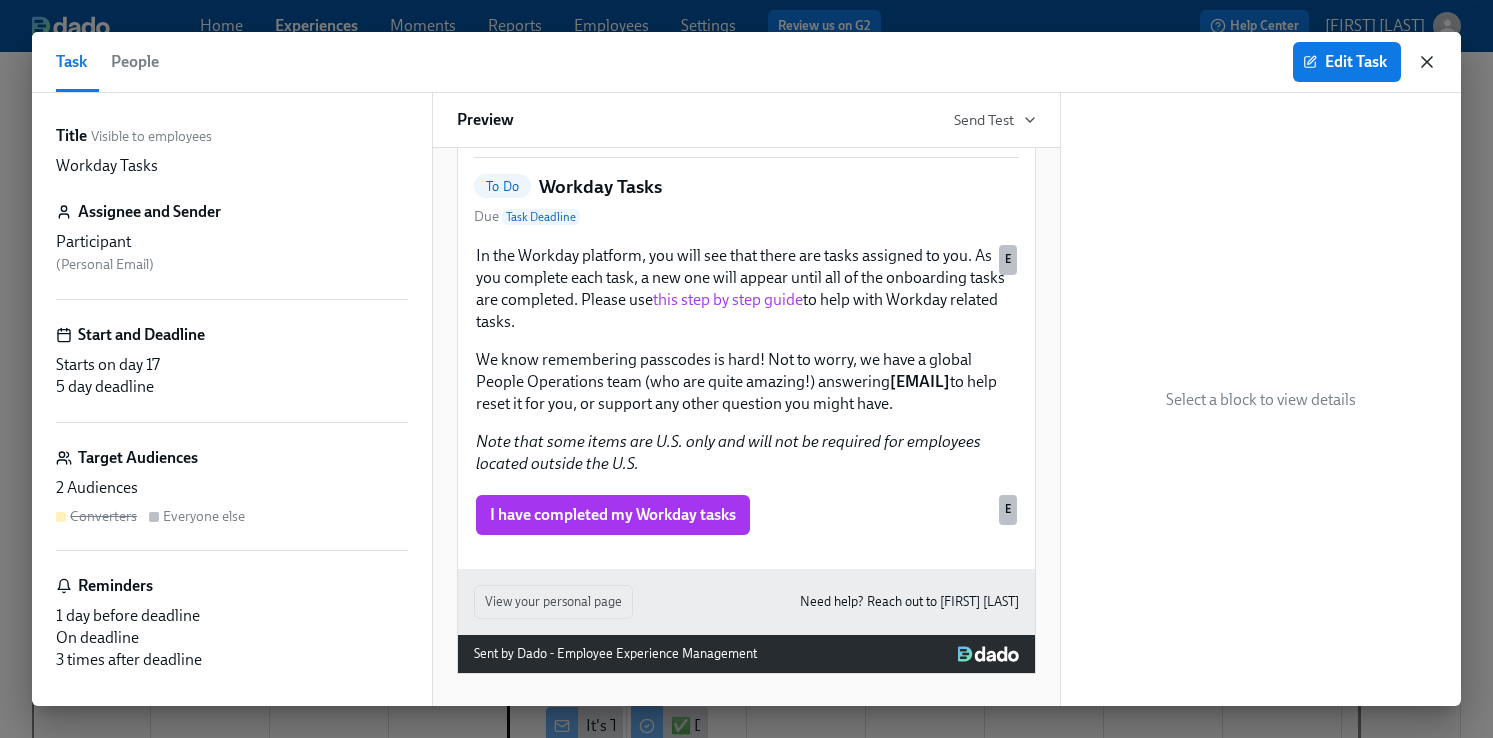 click 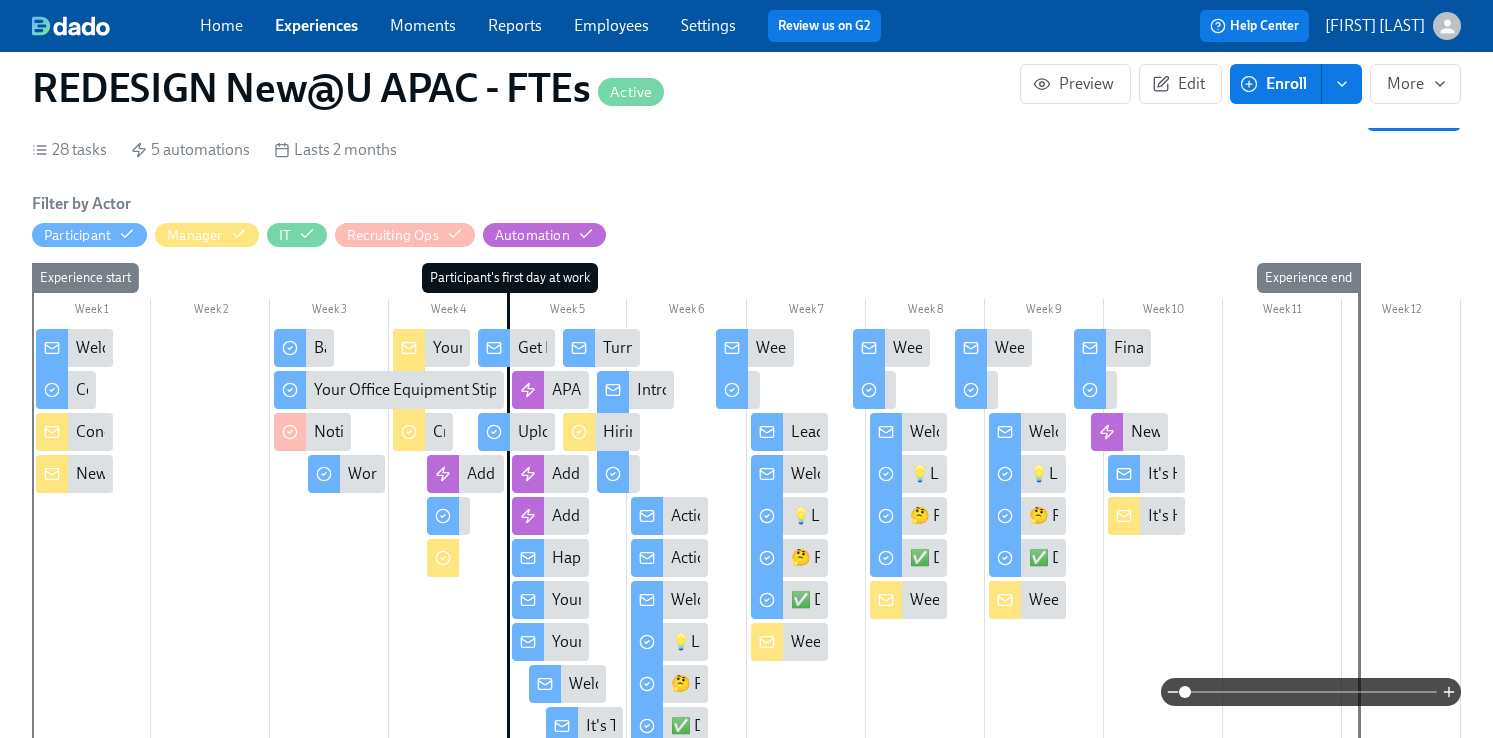 scroll, scrollTop: 511, scrollLeft: 0, axis: vertical 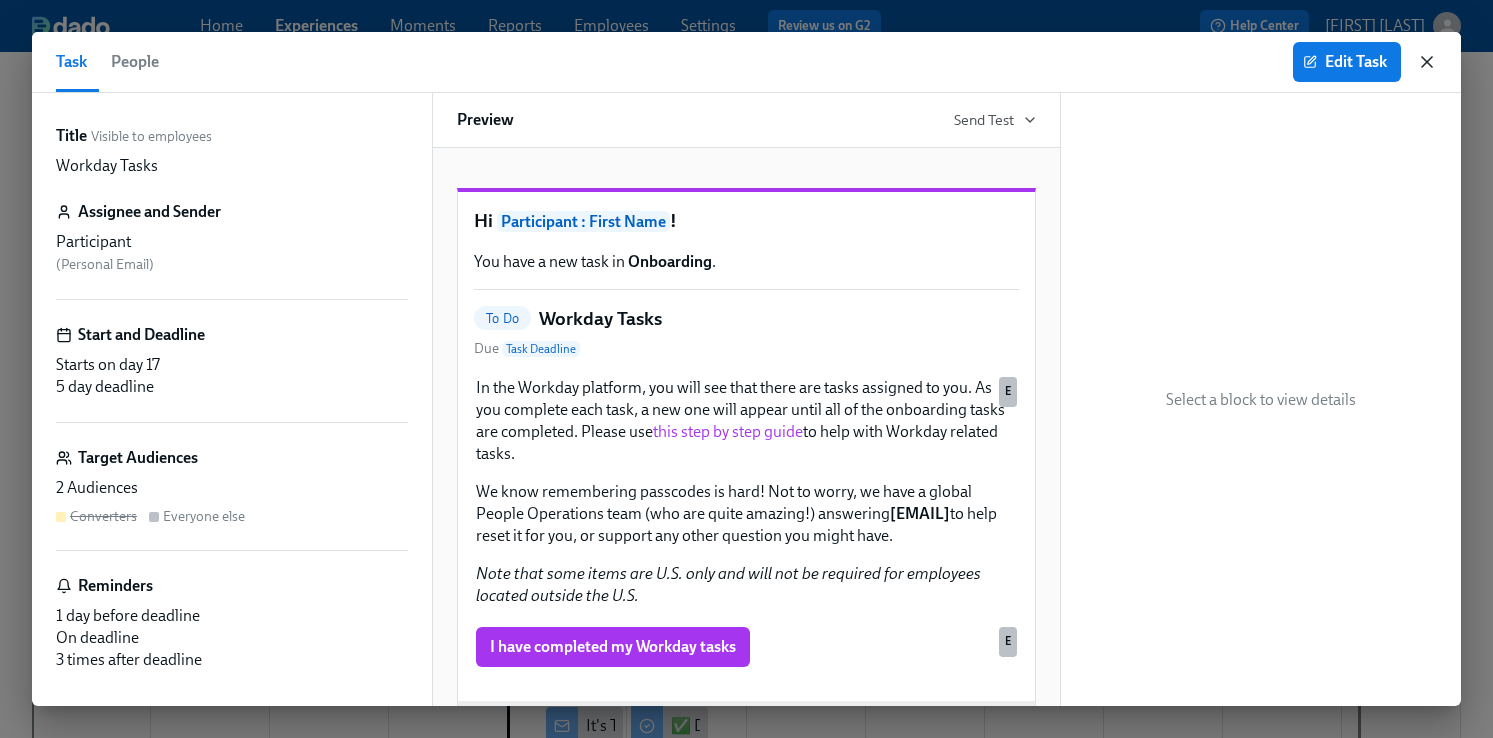 click 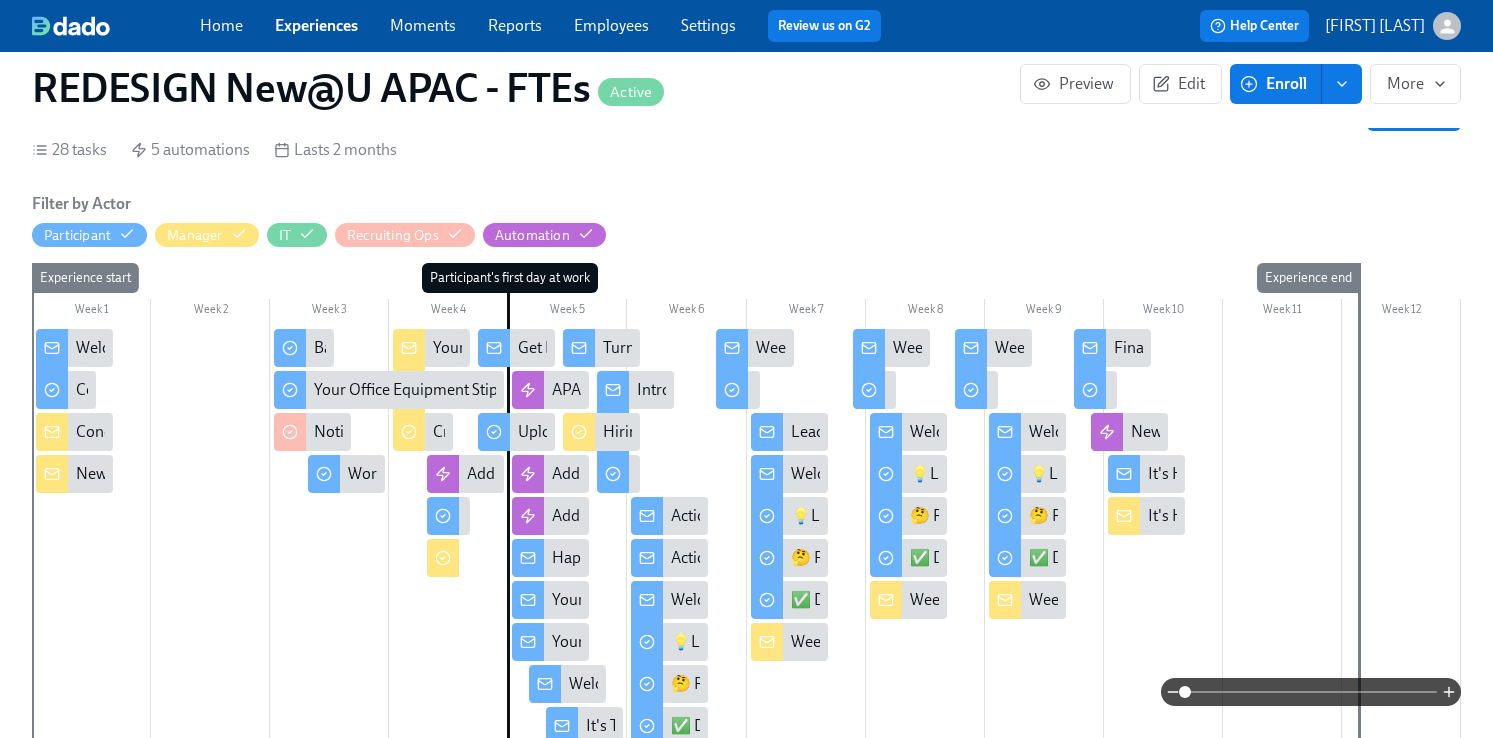 click on "Experiences" at bounding box center (316, 25) 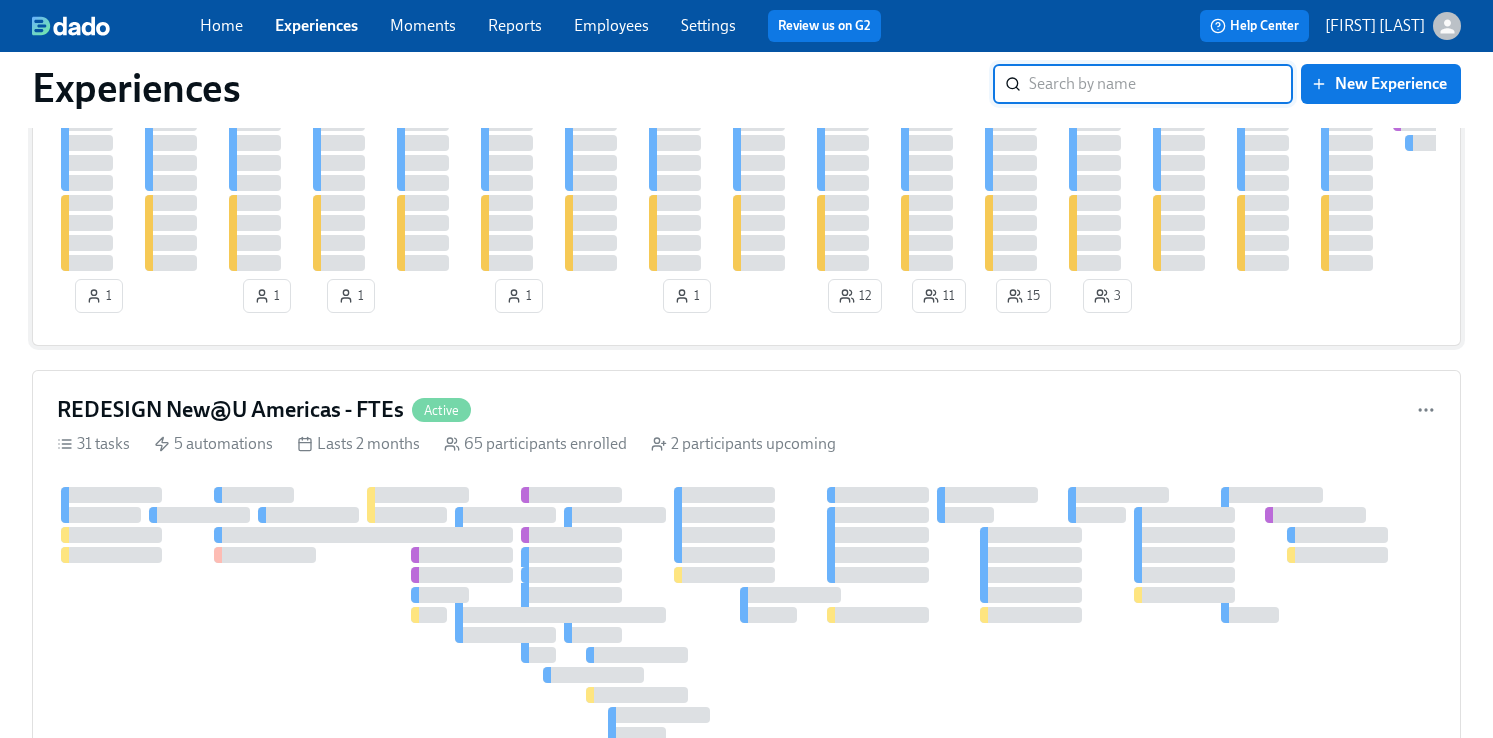 scroll, scrollTop: 191, scrollLeft: 0, axis: vertical 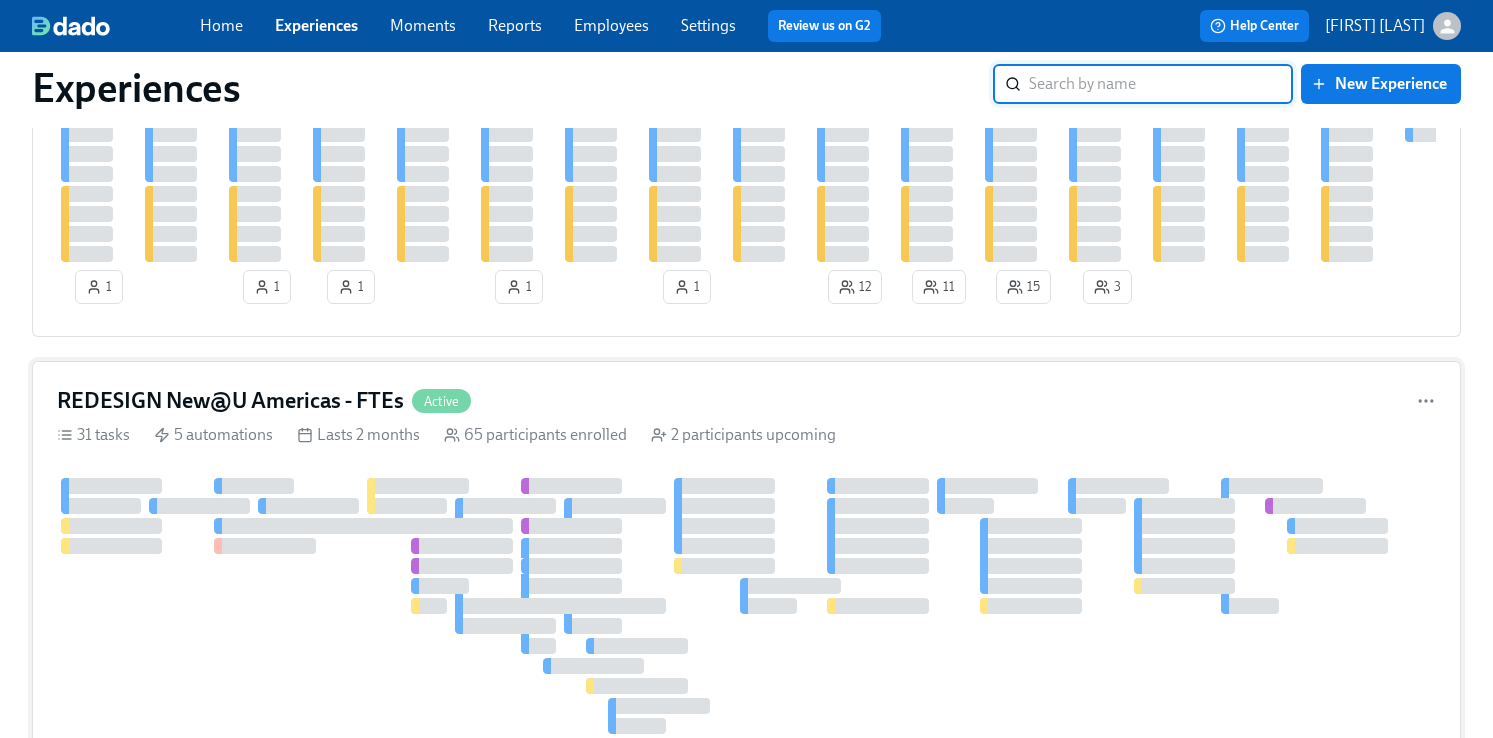 click on "REDESIGN New@U Americas - FTEs" at bounding box center (230, 401) 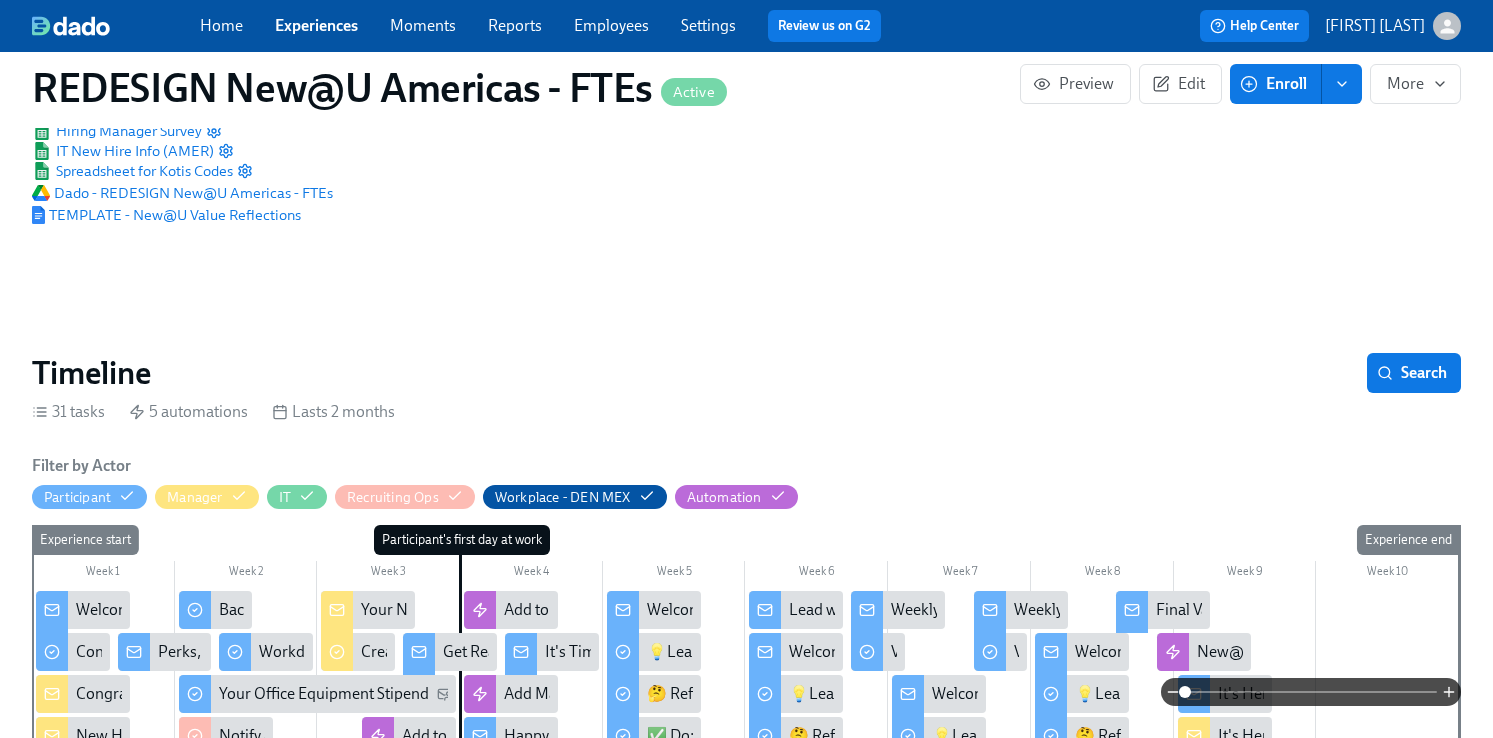 scroll, scrollTop: 0, scrollLeft: 0, axis: both 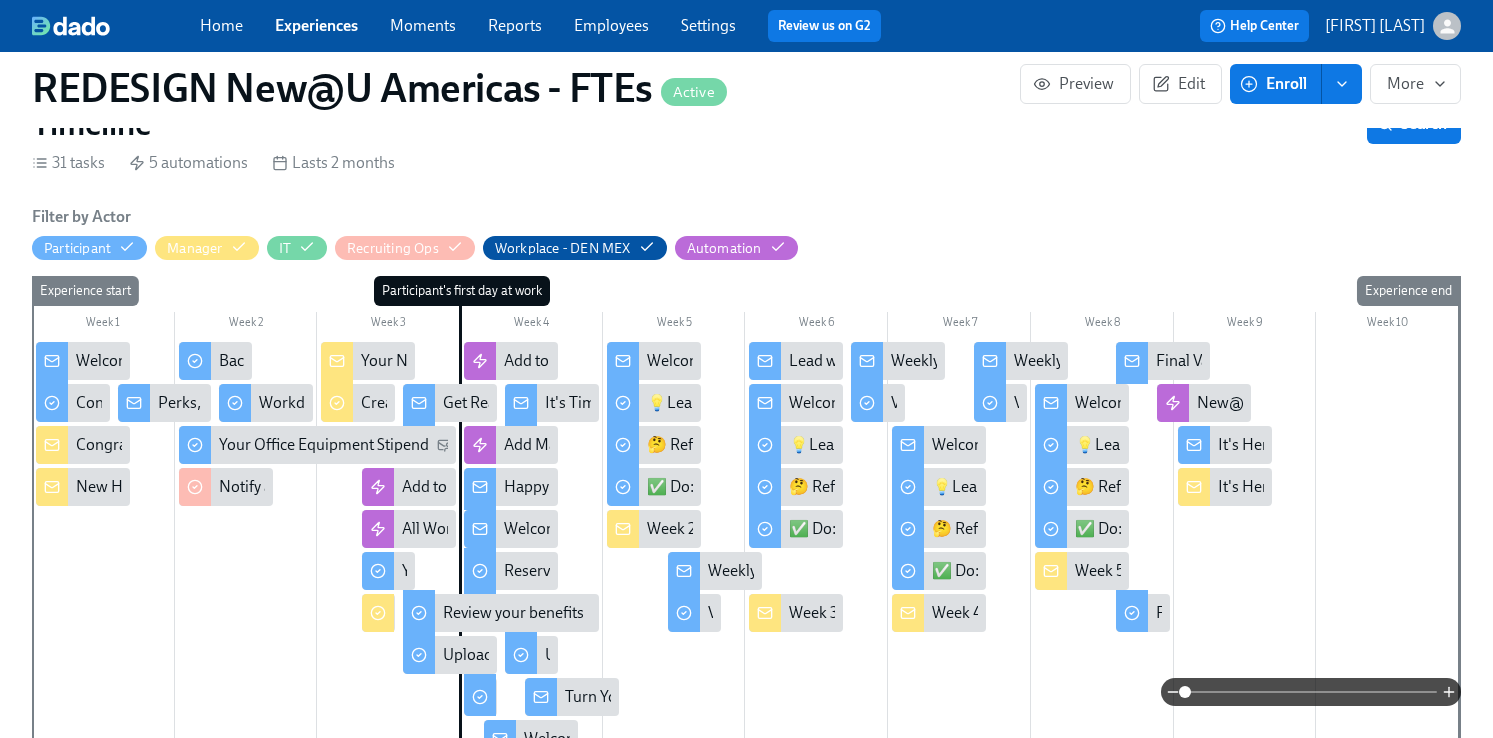 click on "Welcome to Udemy - We’re So Happy You’re Here!" at bounding box center (244, 361) 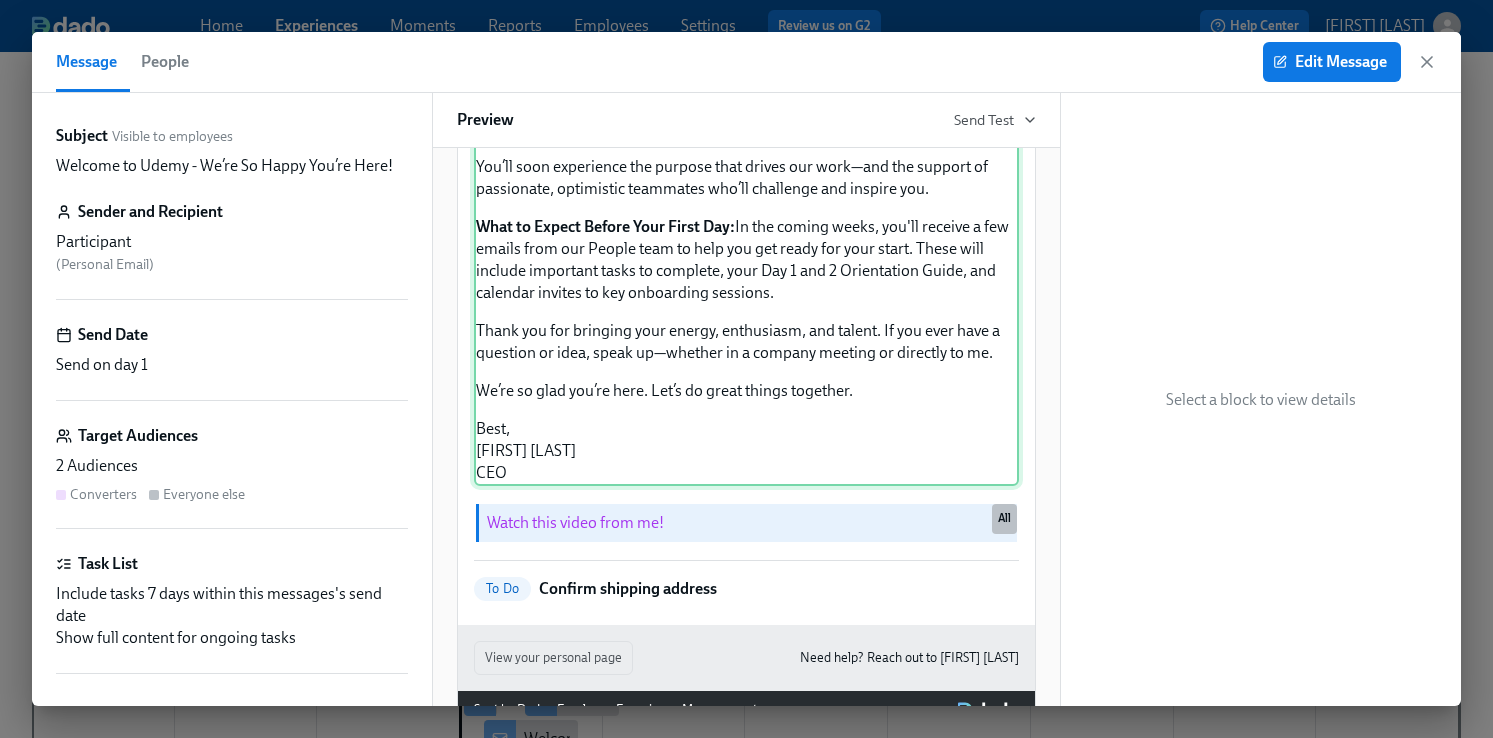 scroll, scrollTop: 311, scrollLeft: 0, axis: vertical 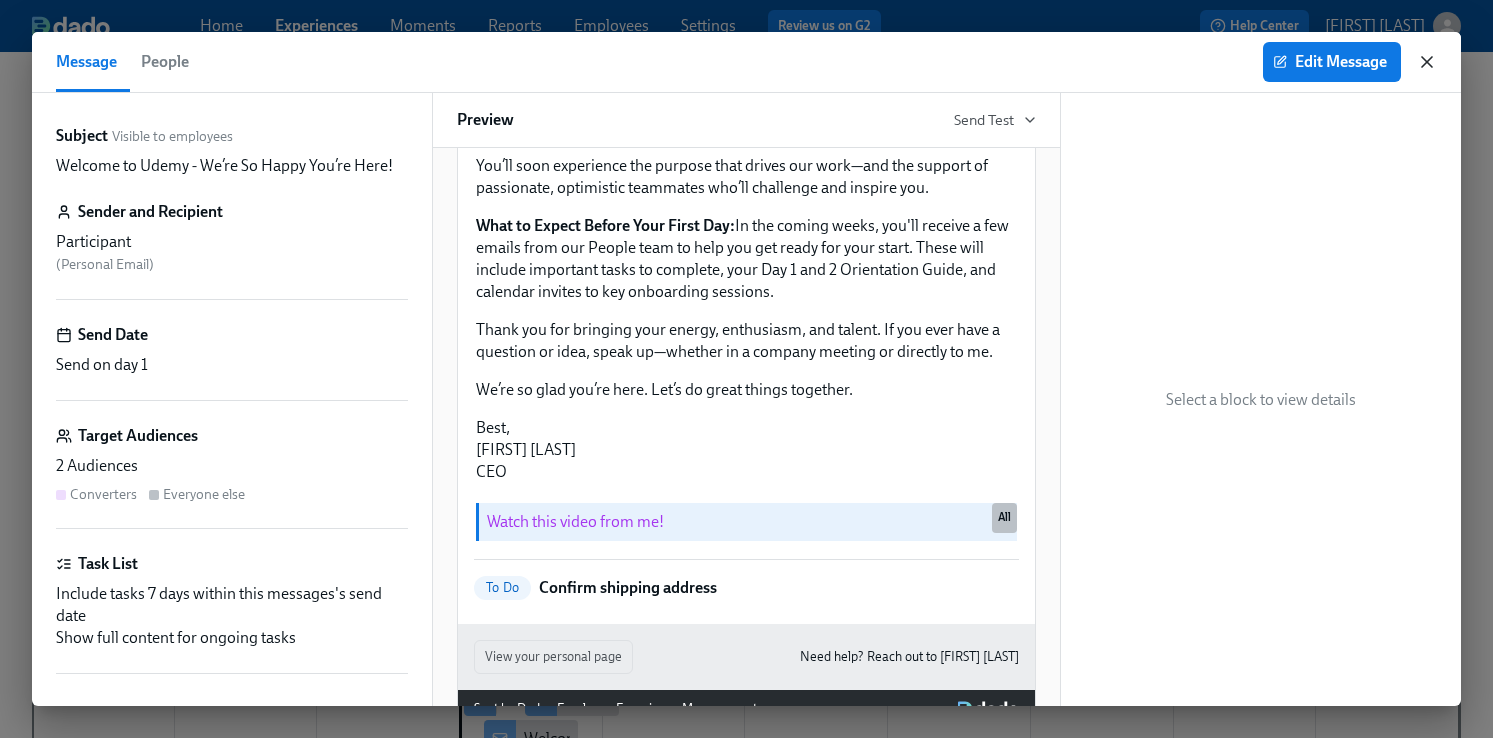 click 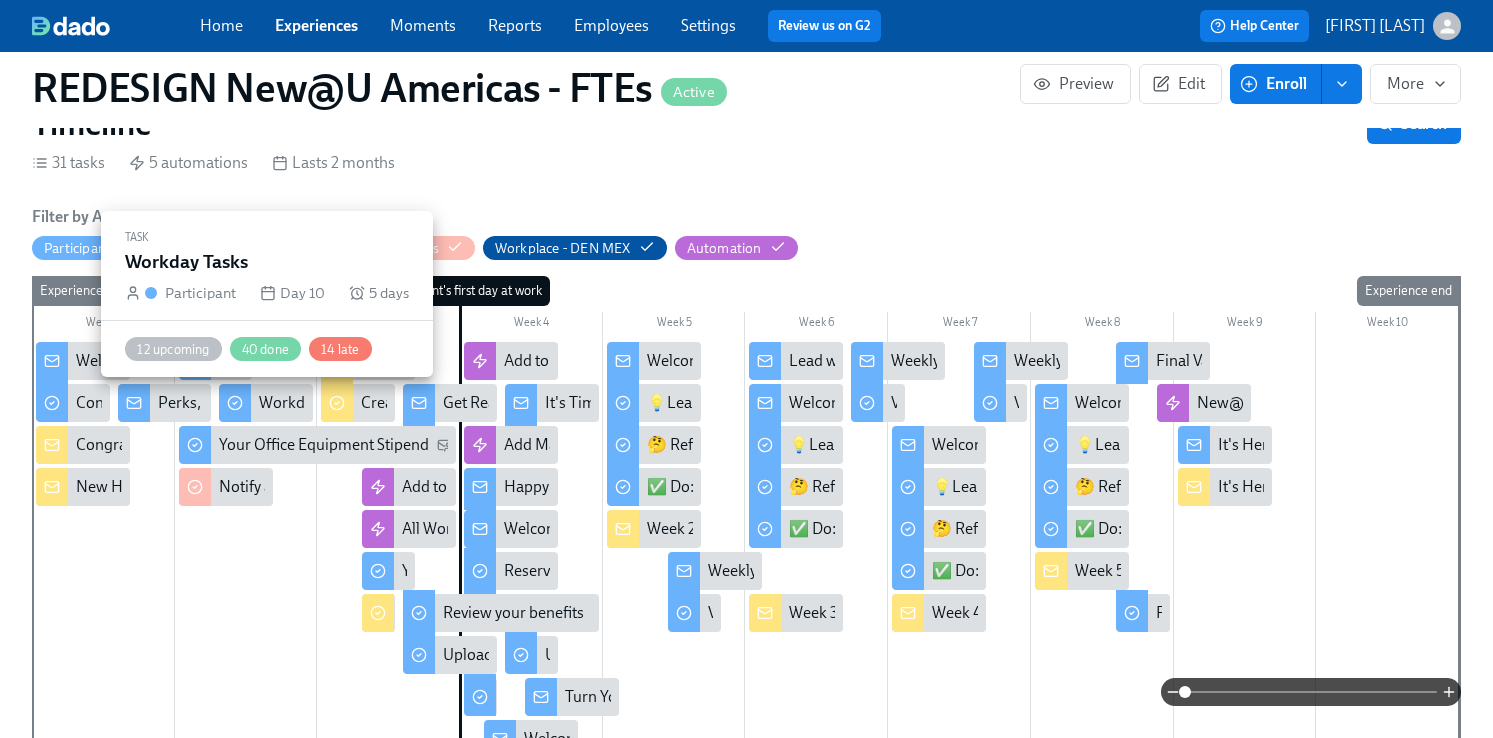 click on "Workday Tasks" at bounding box center (310, 403) 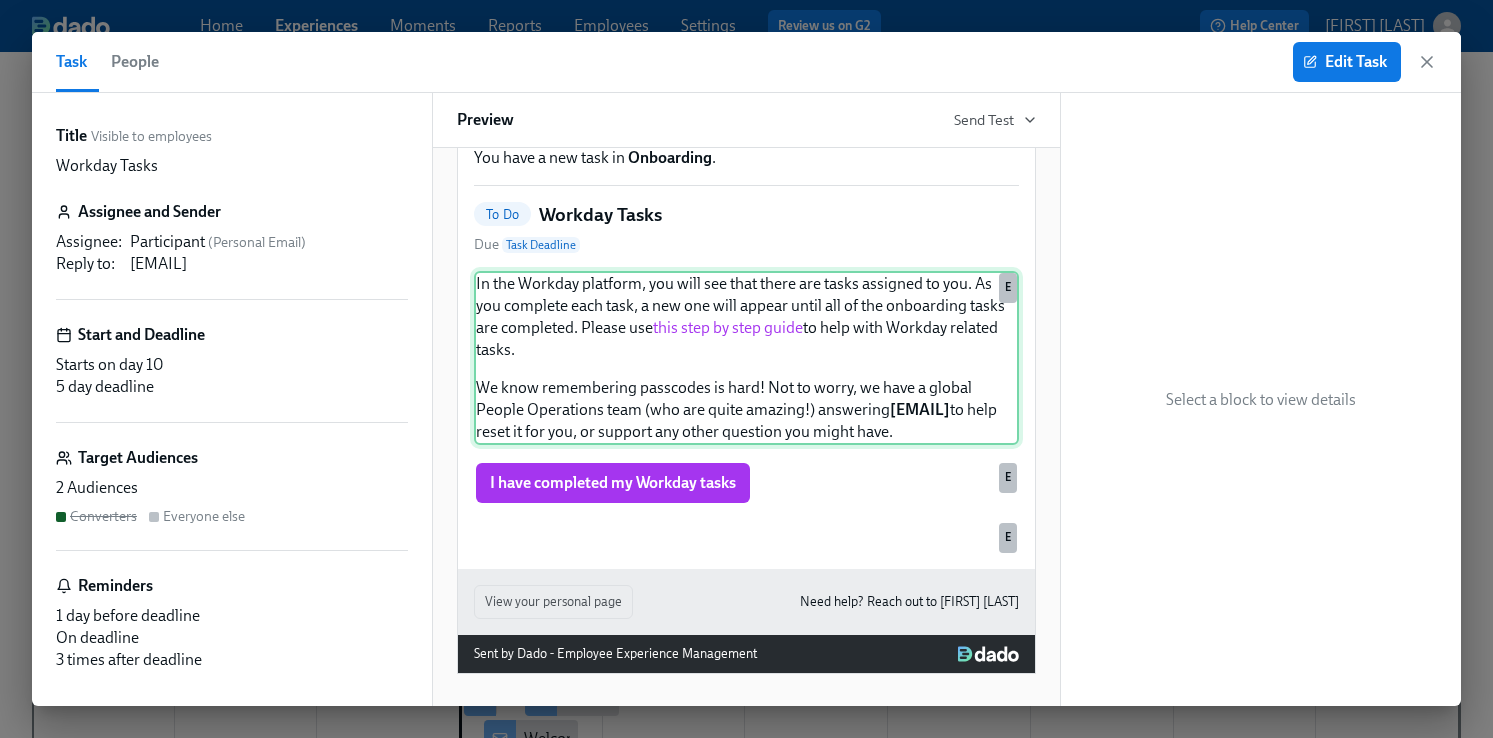 scroll, scrollTop: 161, scrollLeft: 0, axis: vertical 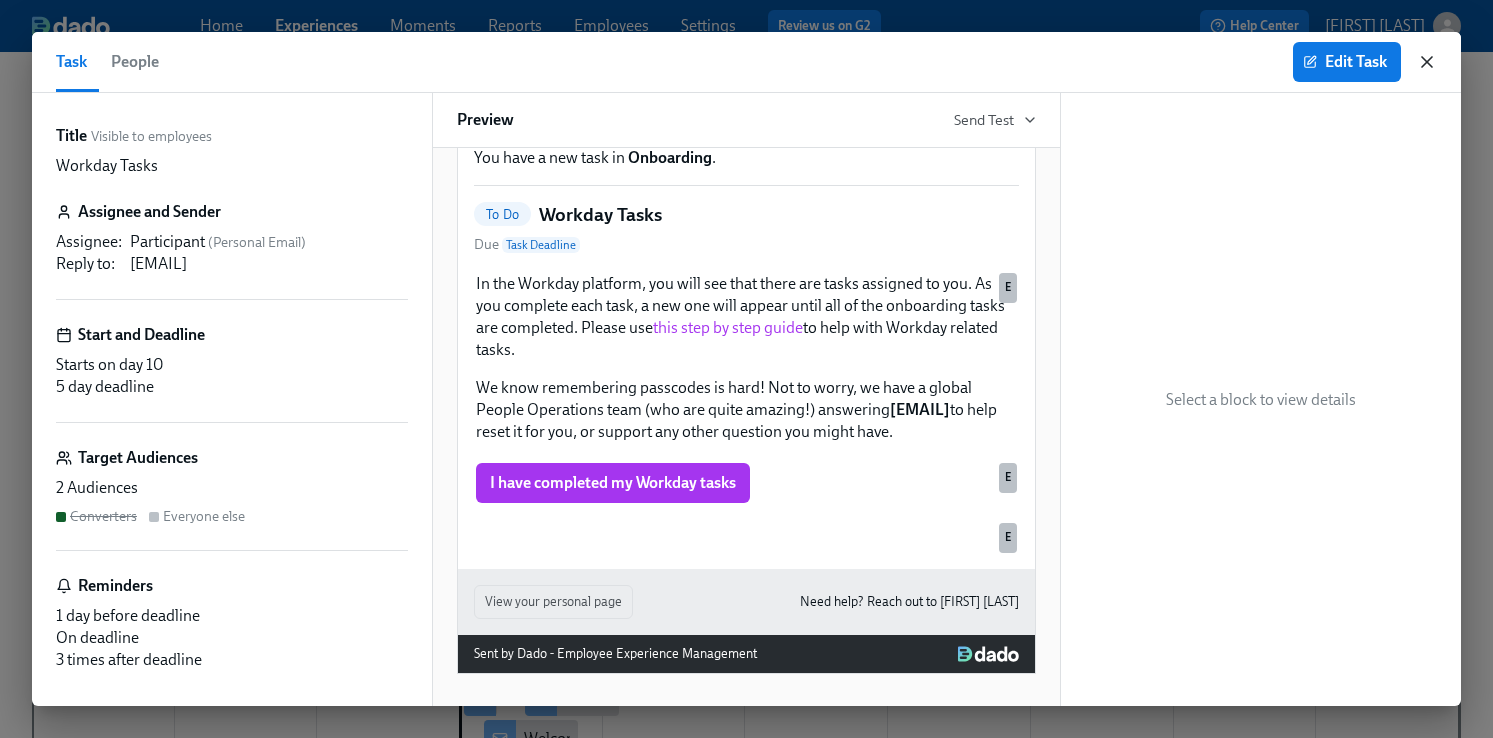 click 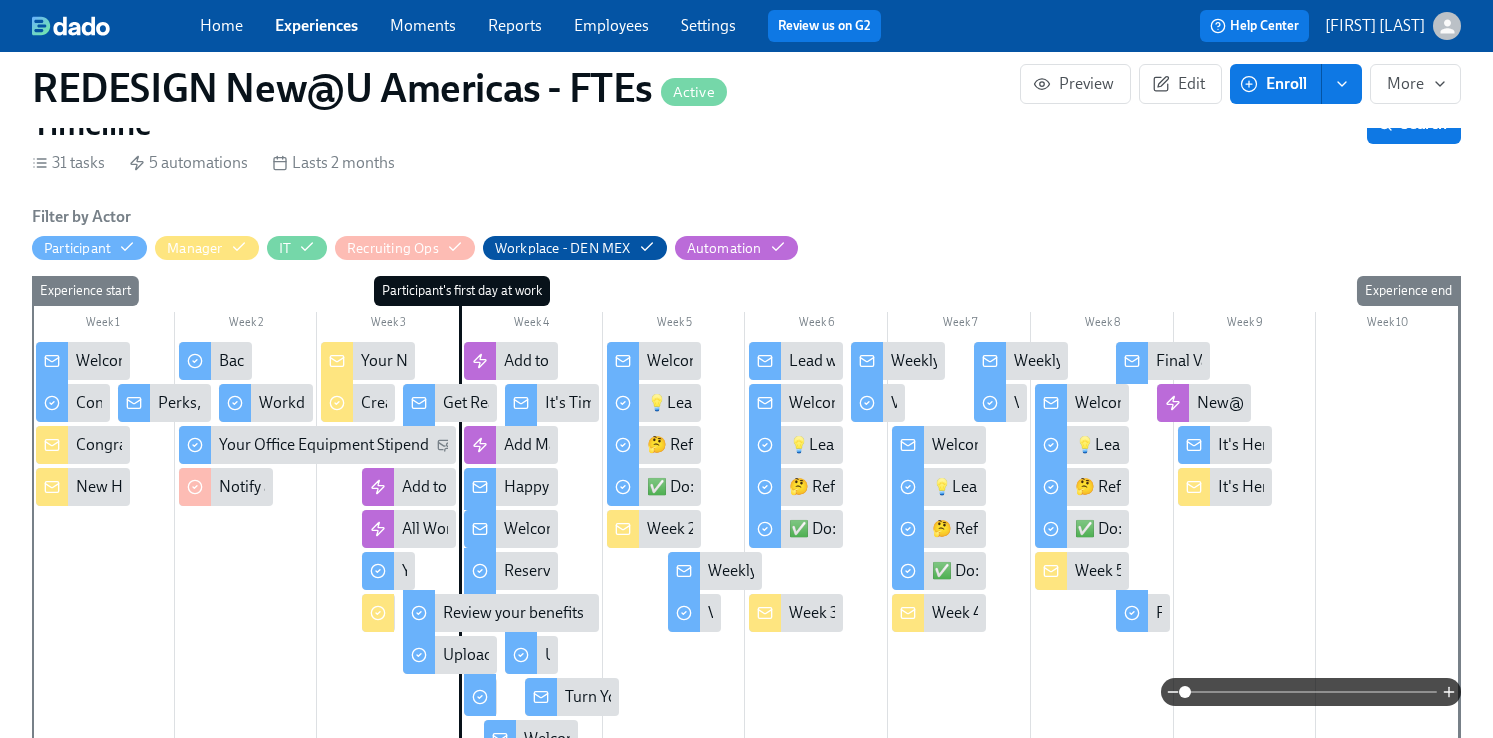 click on "Get Ready for Your First Day at Udemy!" at bounding box center (574, 403) 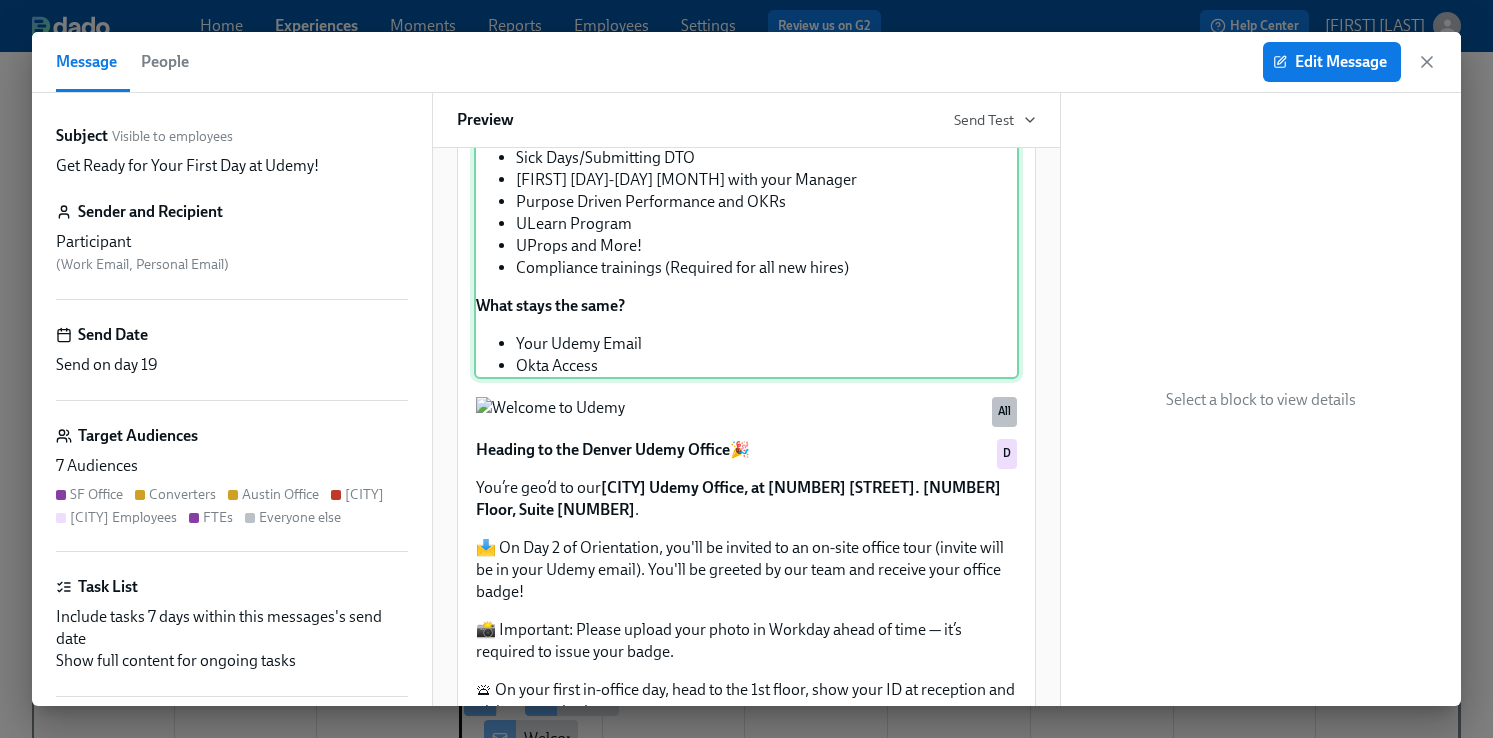 scroll, scrollTop: 537, scrollLeft: 0, axis: vertical 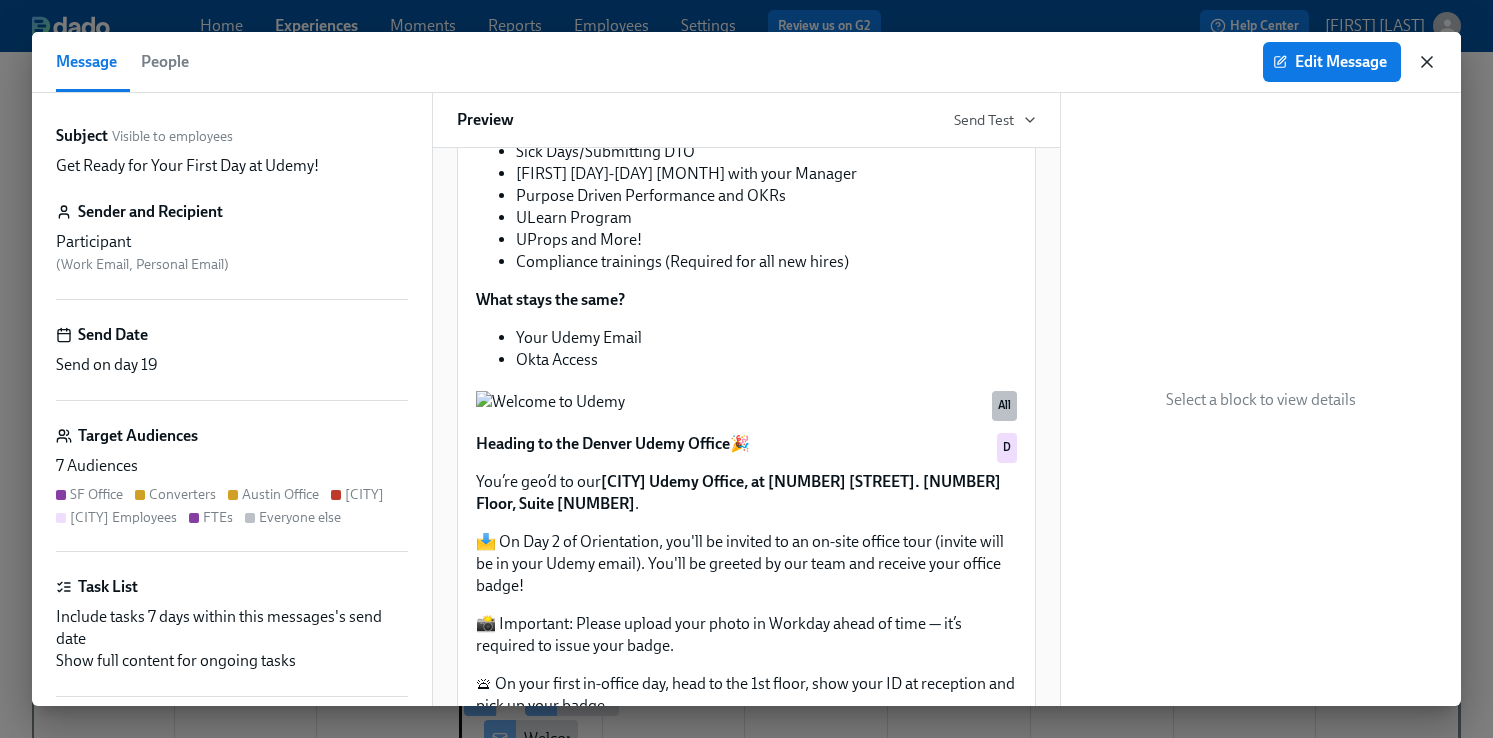 click 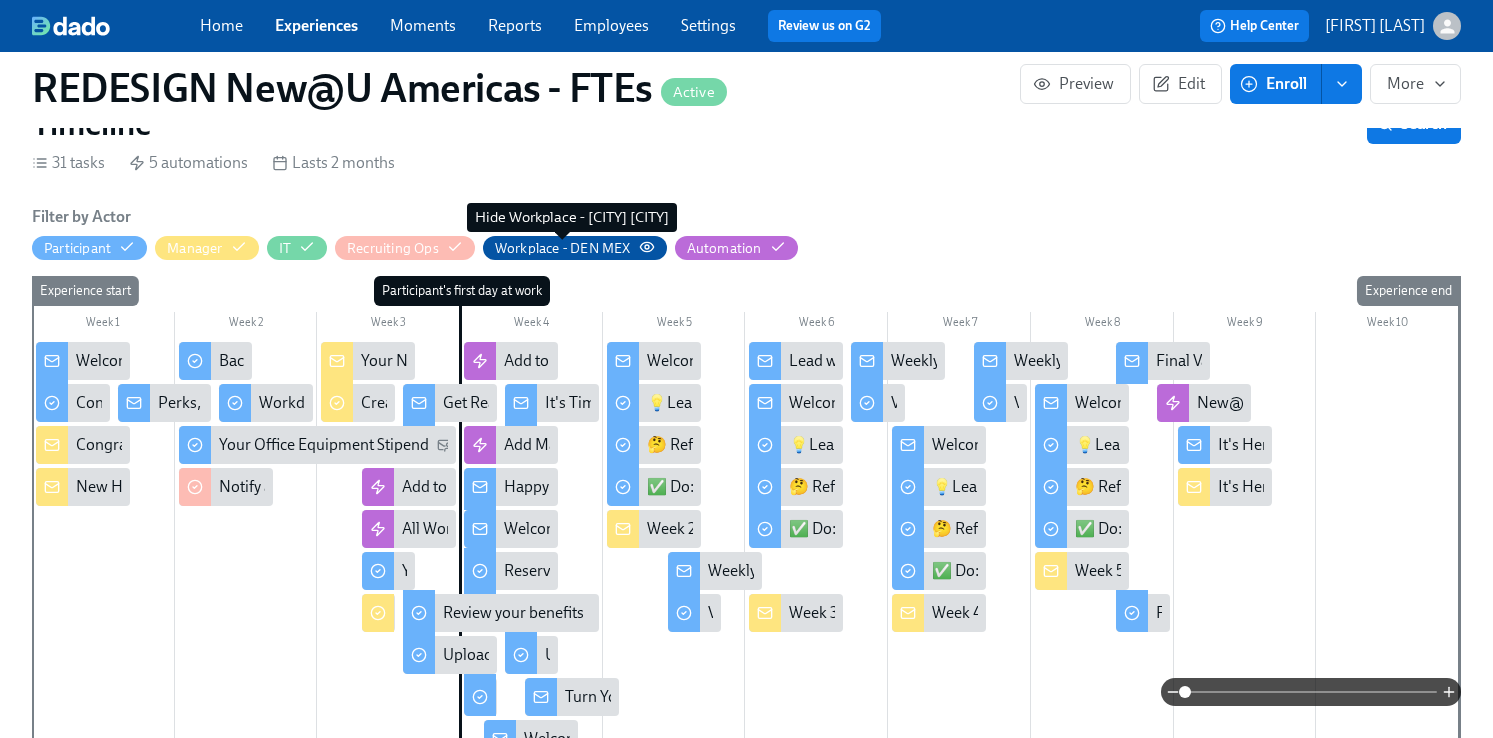 click on "Workplace - DEN MEX" at bounding box center [563, 248] 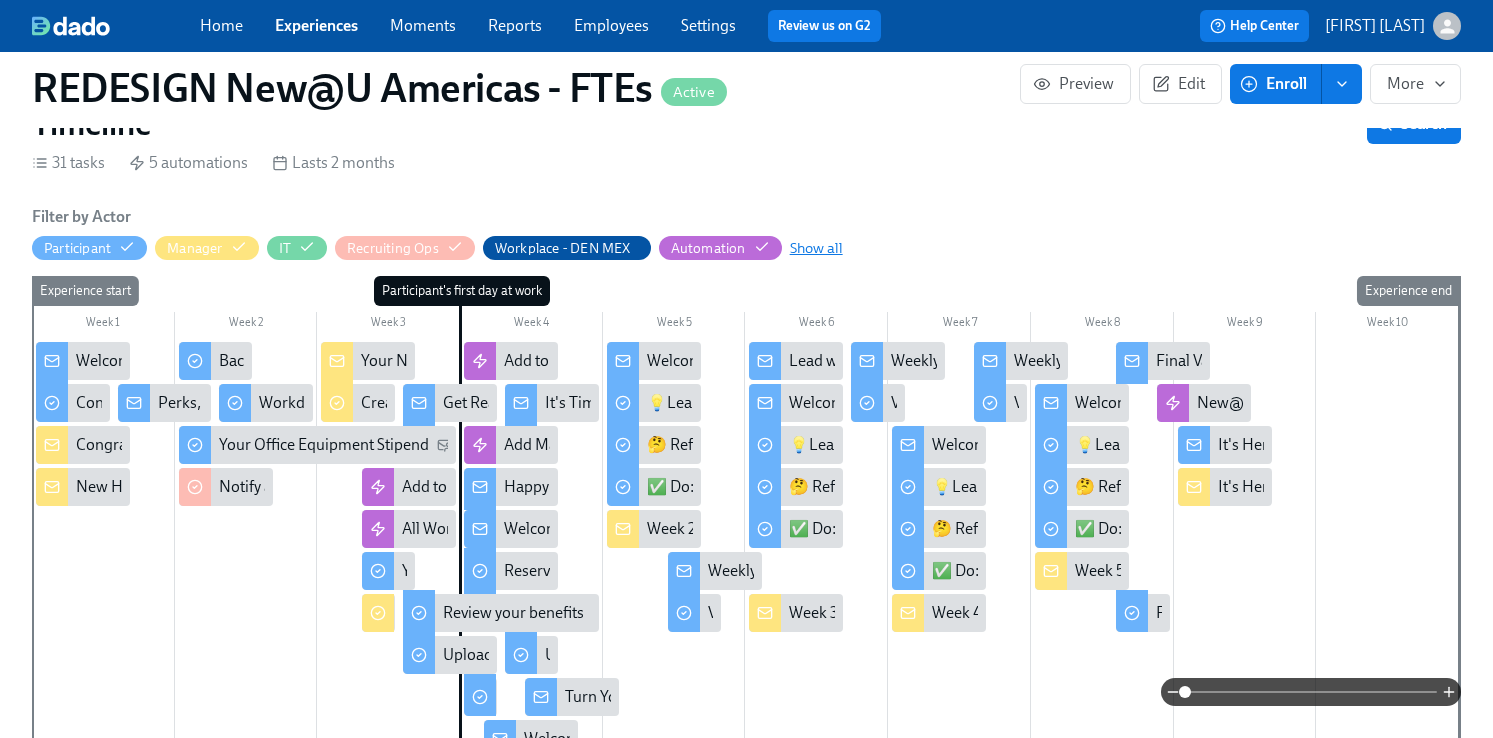 click on "Show all" at bounding box center [816, 248] 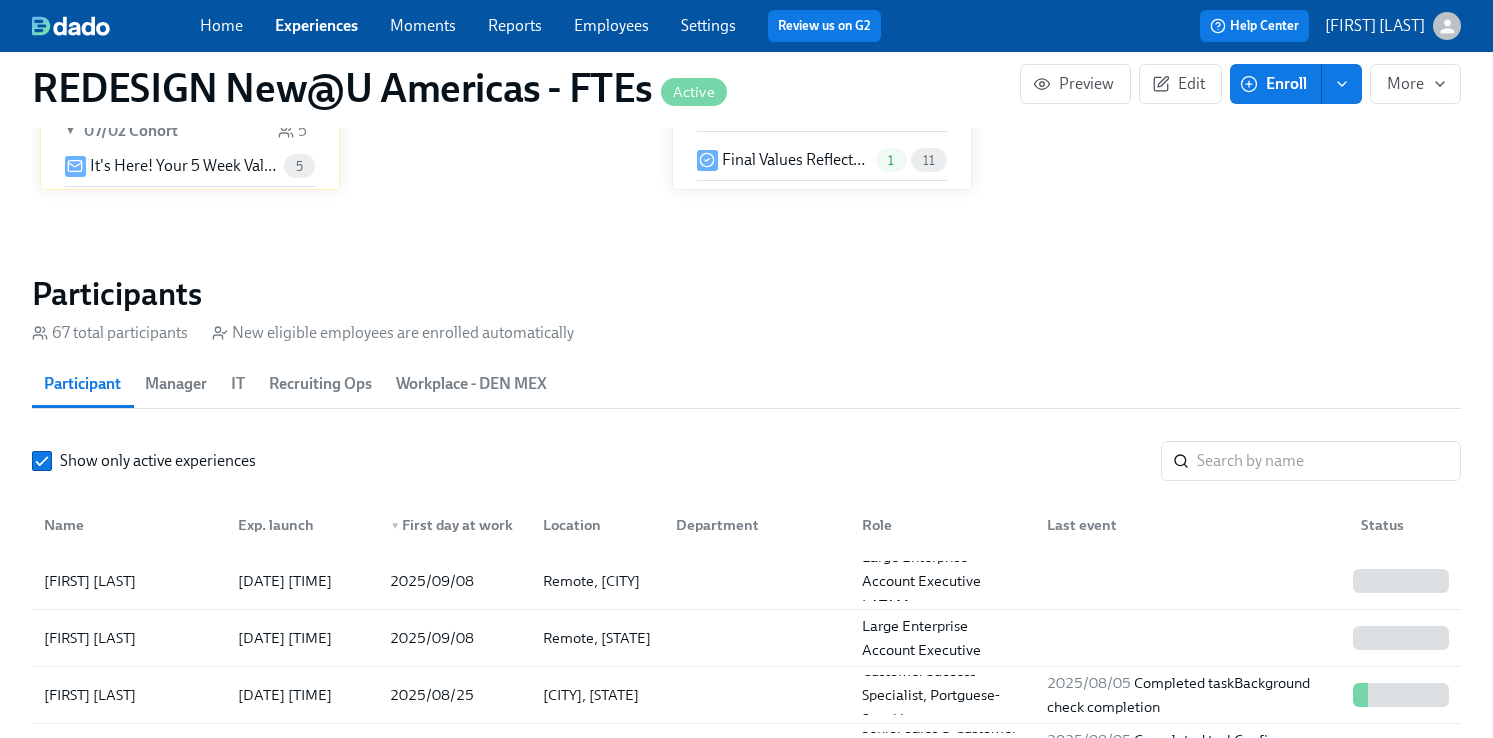 scroll, scrollTop: 1842, scrollLeft: 0, axis: vertical 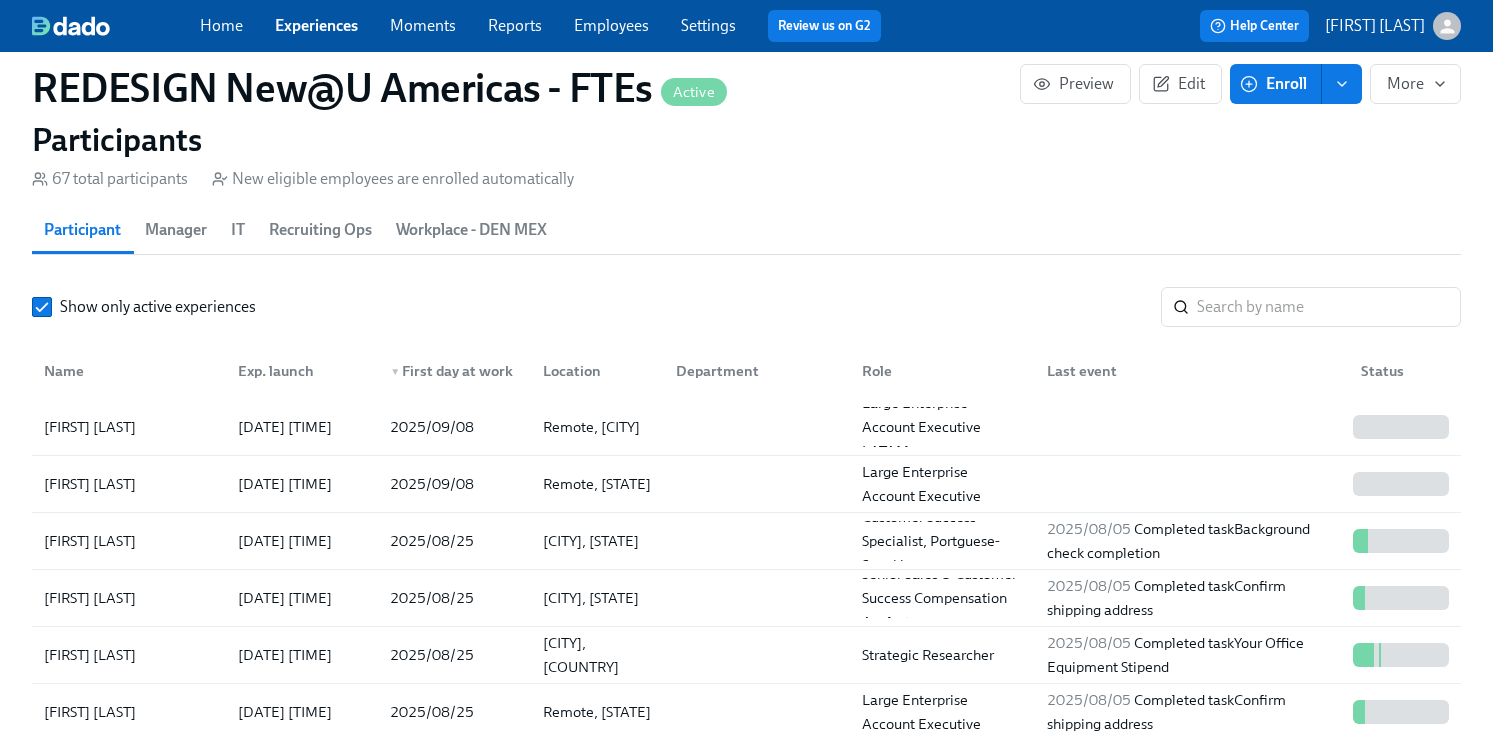 click on "Workplace - DEN MEX" at bounding box center (471, 230) 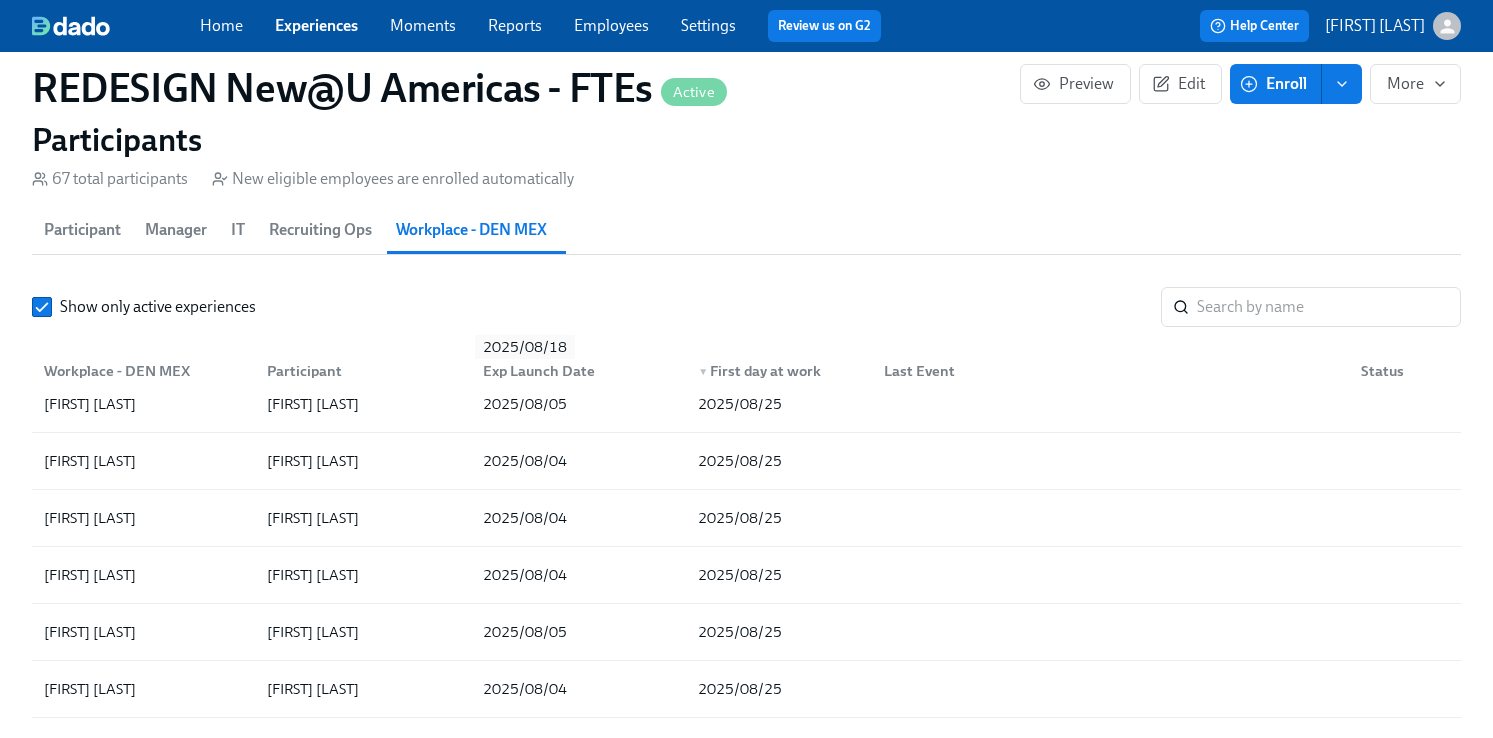 scroll, scrollTop: 0, scrollLeft: 0, axis: both 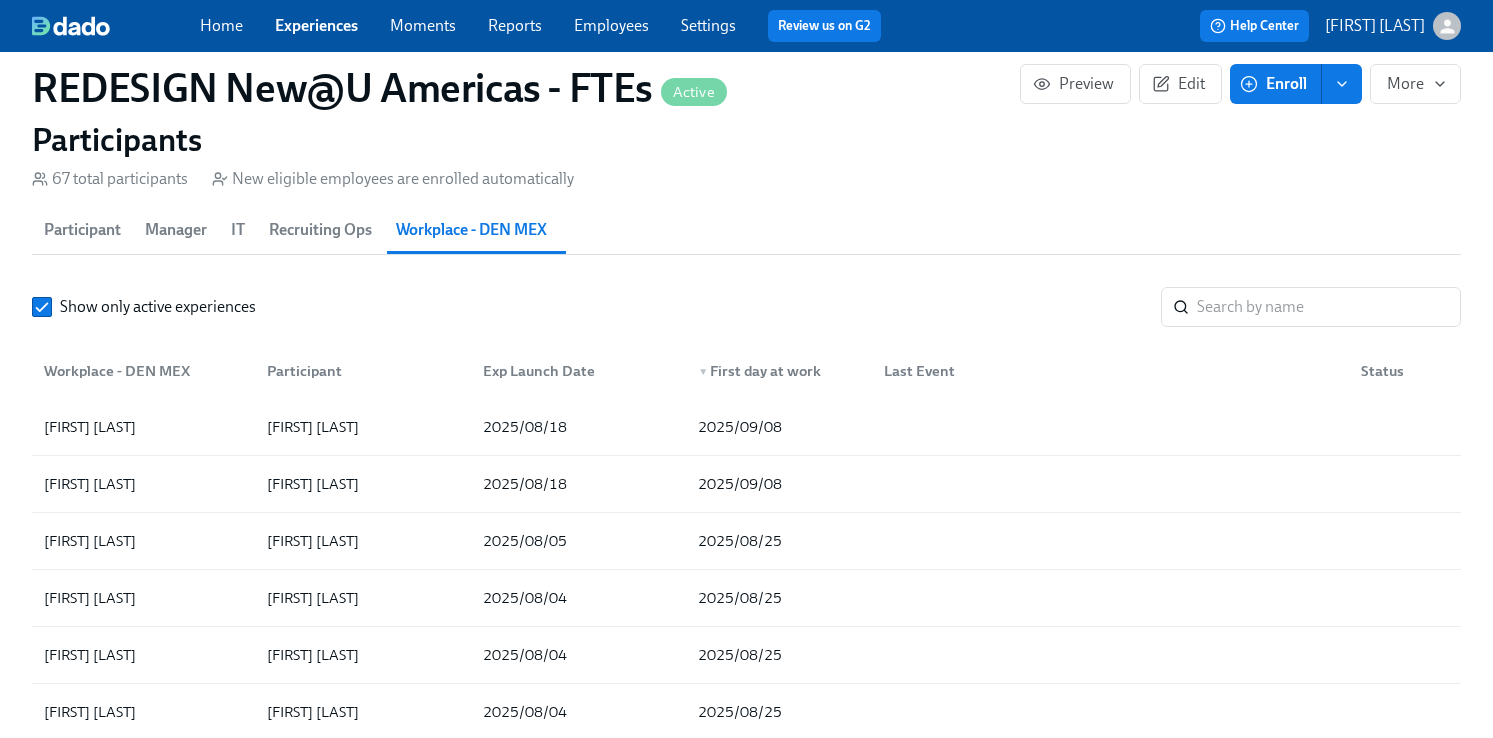 click on "Experiences" at bounding box center [316, 25] 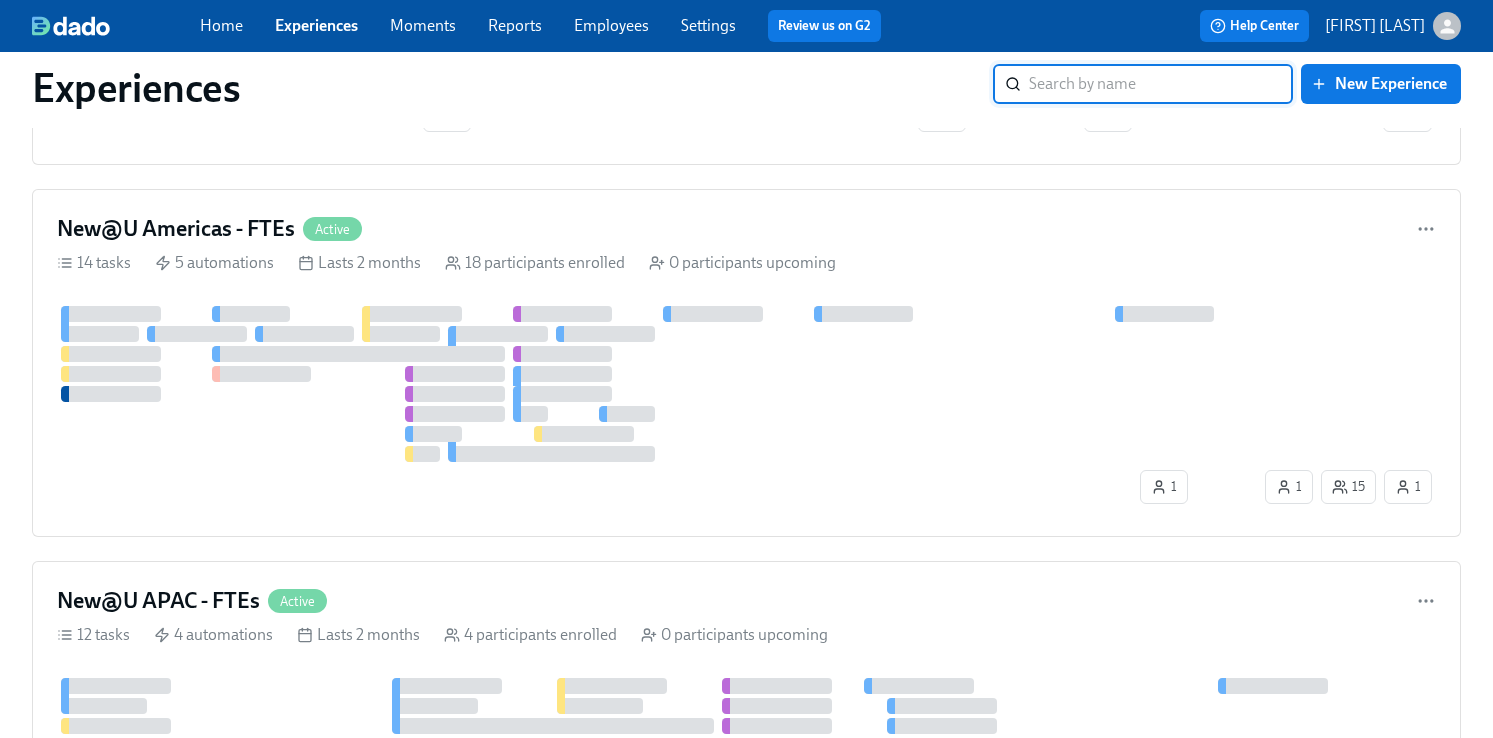 scroll, scrollTop: 2625, scrollLeft: 0, axis: vertical 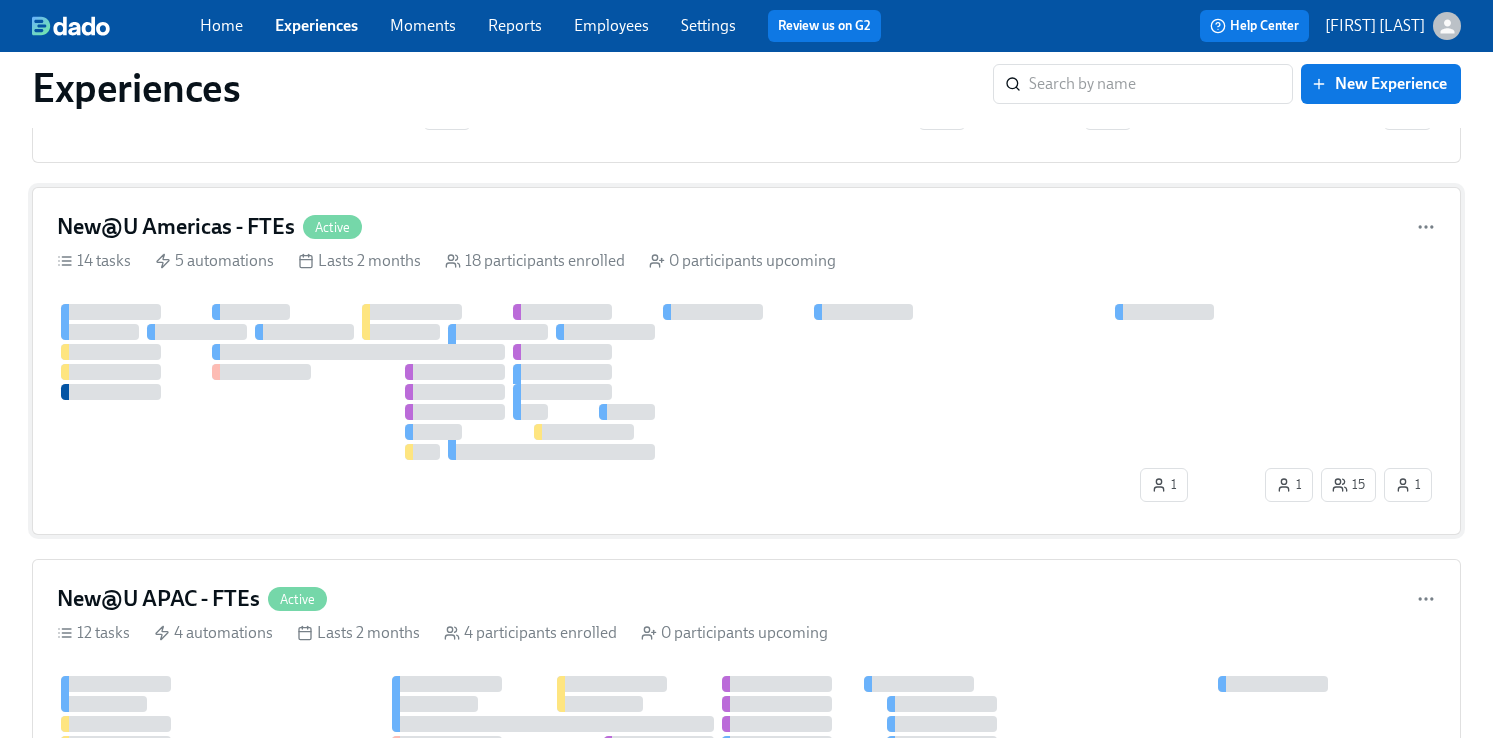 click on "New@U Americas - FTEs" at bounding box center [176, 227] 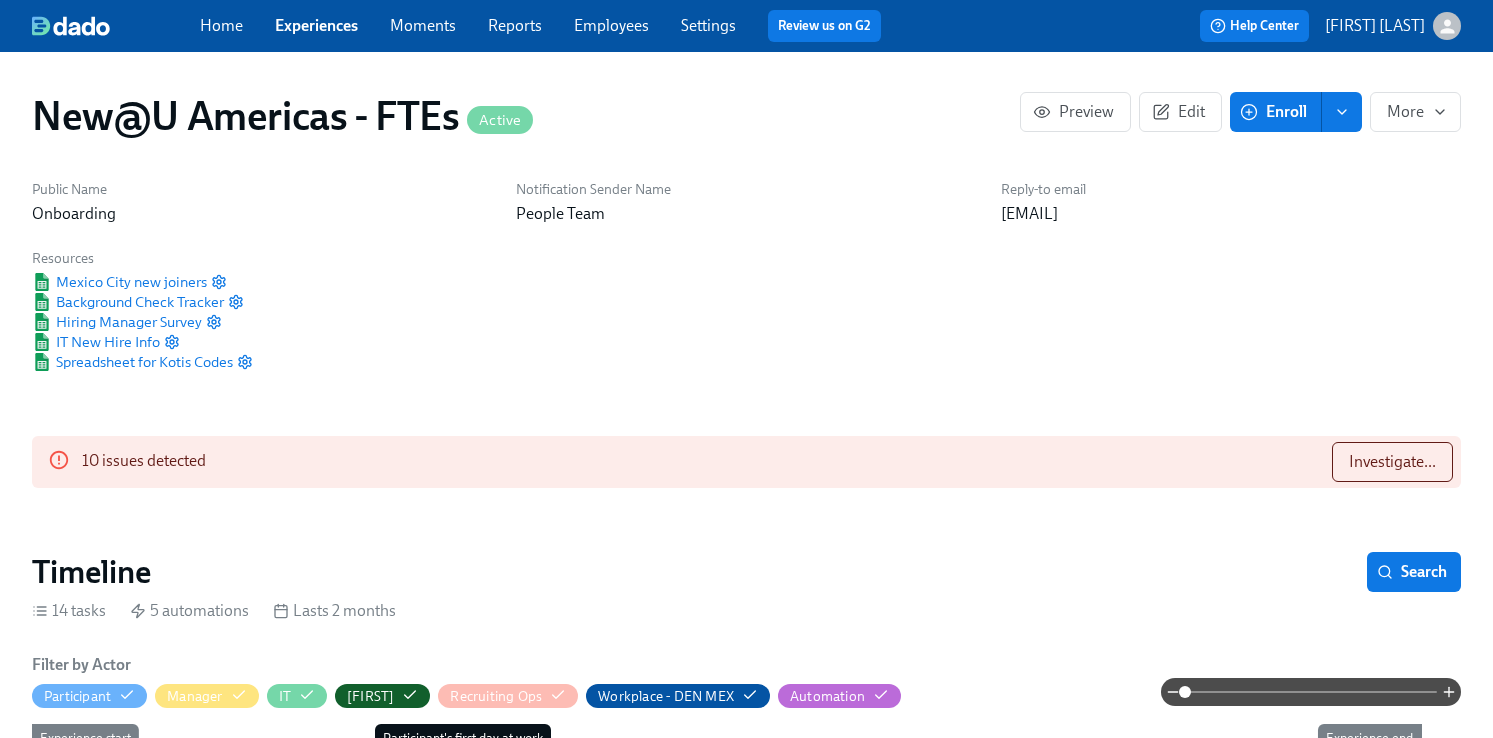 scroll, scrollTop: 0, scrollLeft: 7719, axis: horizontal 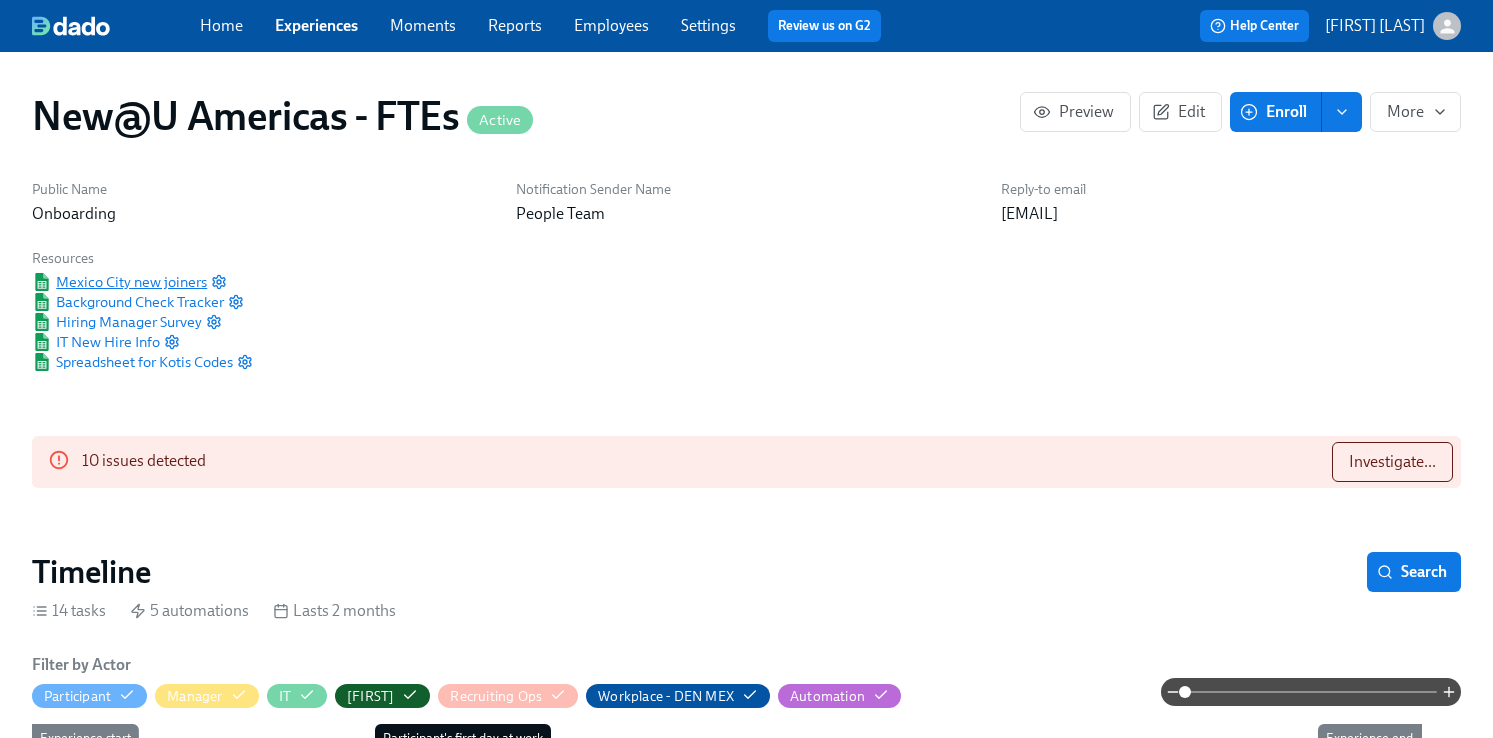 click on "Mexico City new joiners" at bounding box center (119, 282) 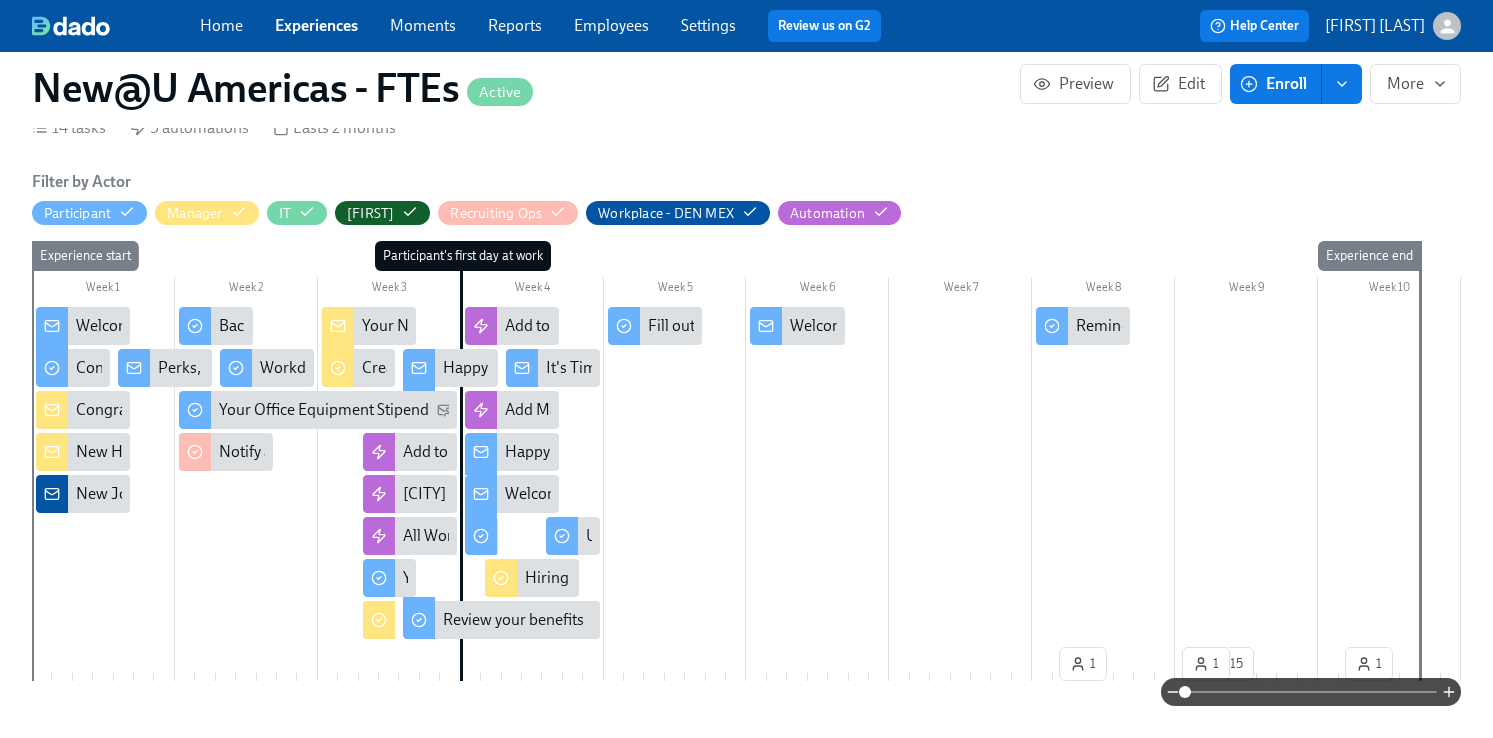 scroll, scrollTop: 497, scrollLeft: 0, axis: vertical 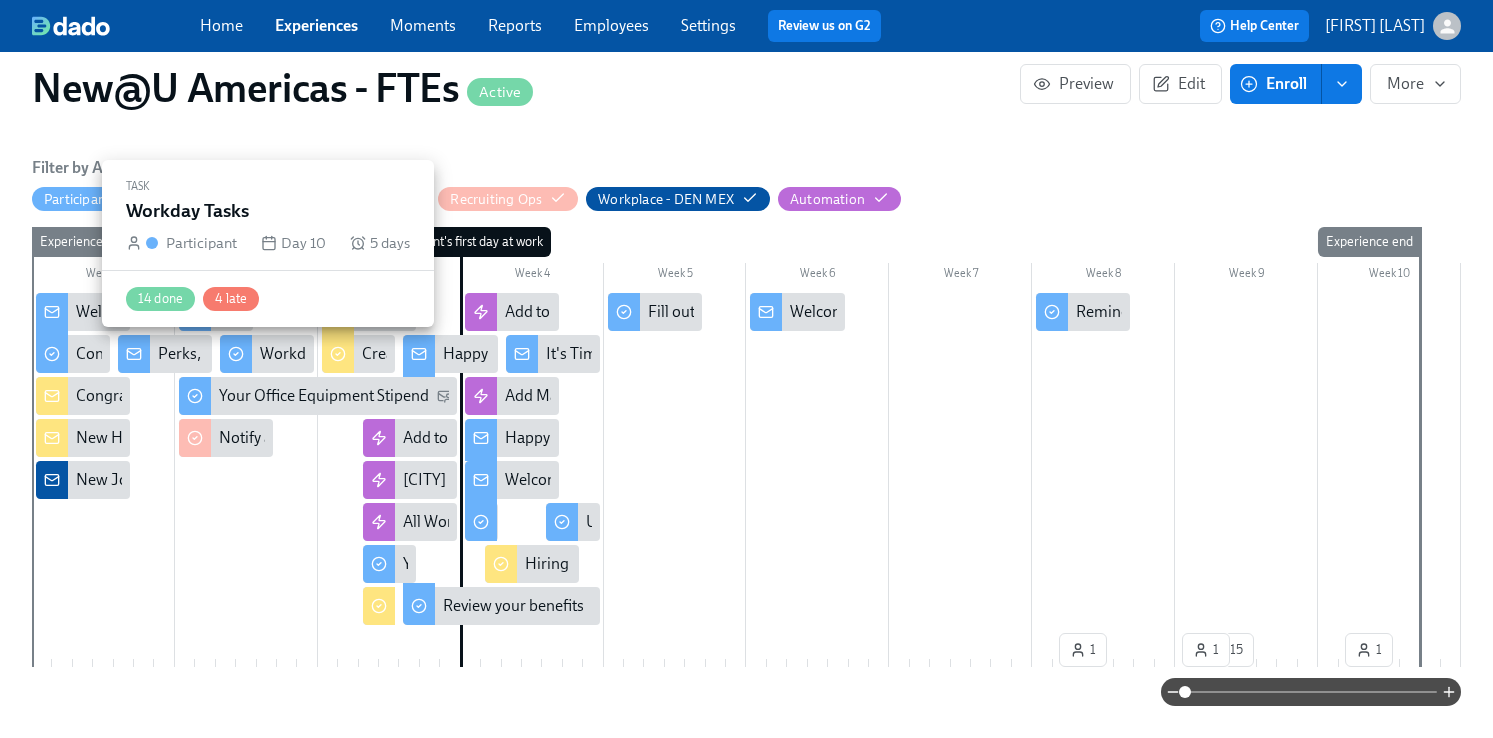 click on "Workday Tasks" at bounding box center (311, 354) 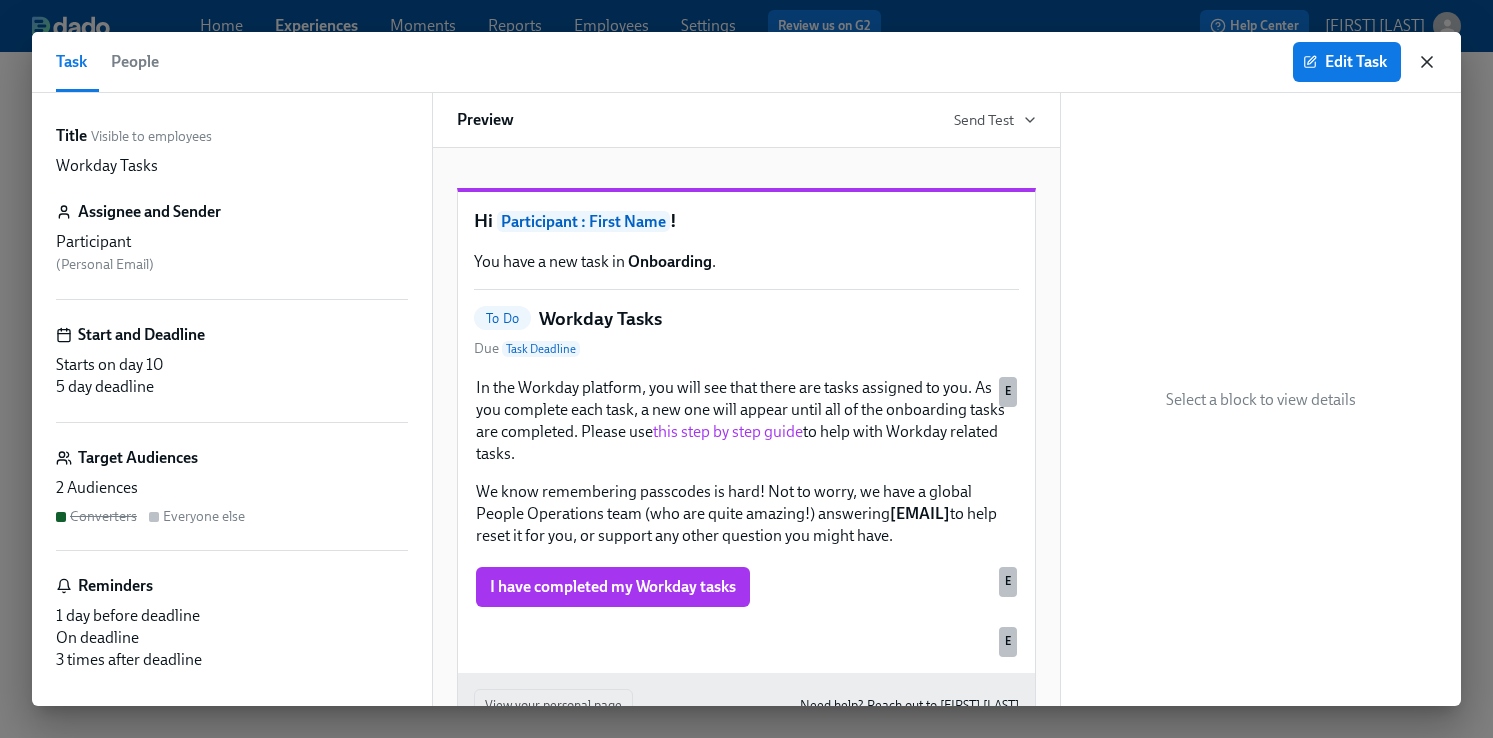 click 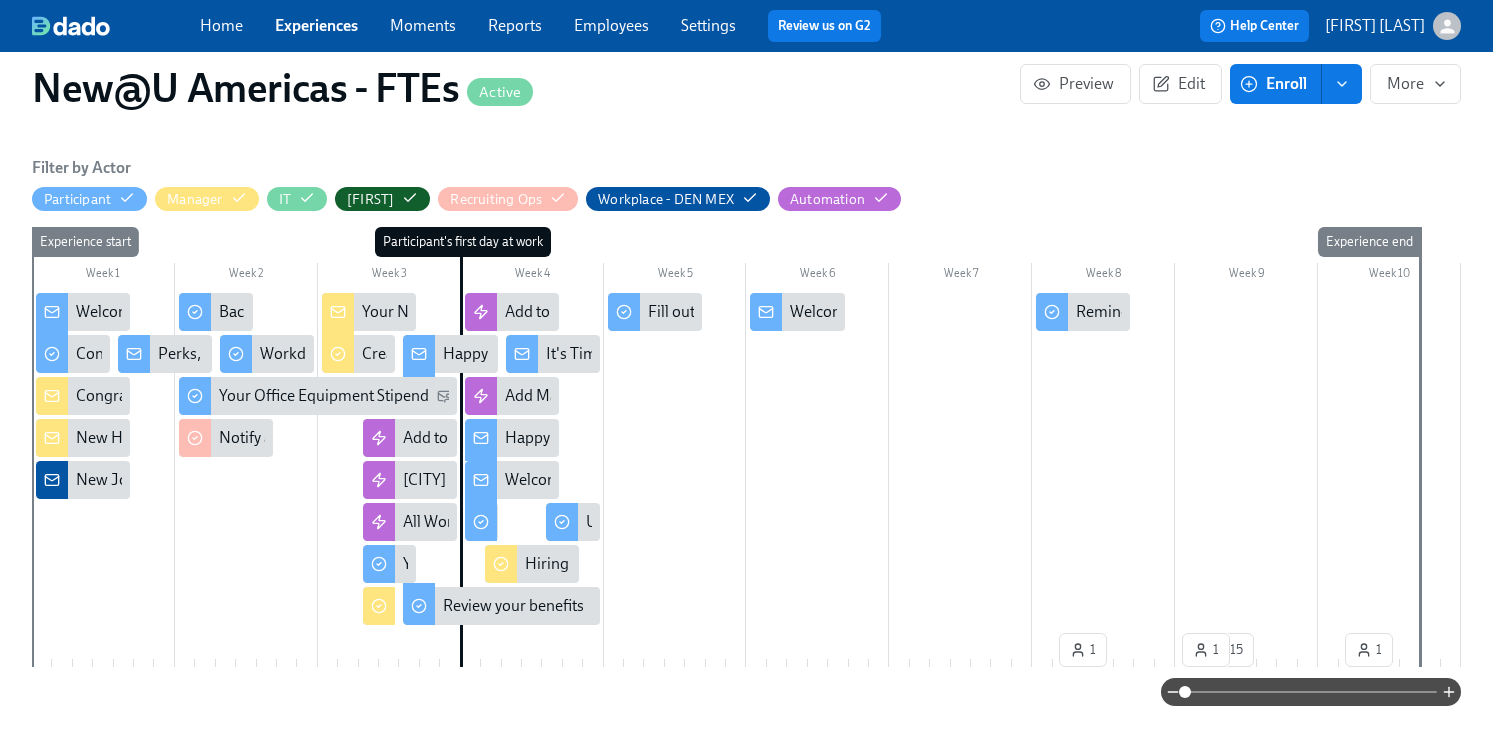 click on "New Joiners for WeWork – starting  {{ participant.startDate | MM/DD/YYYY }}" at bounding box center [335, 480] 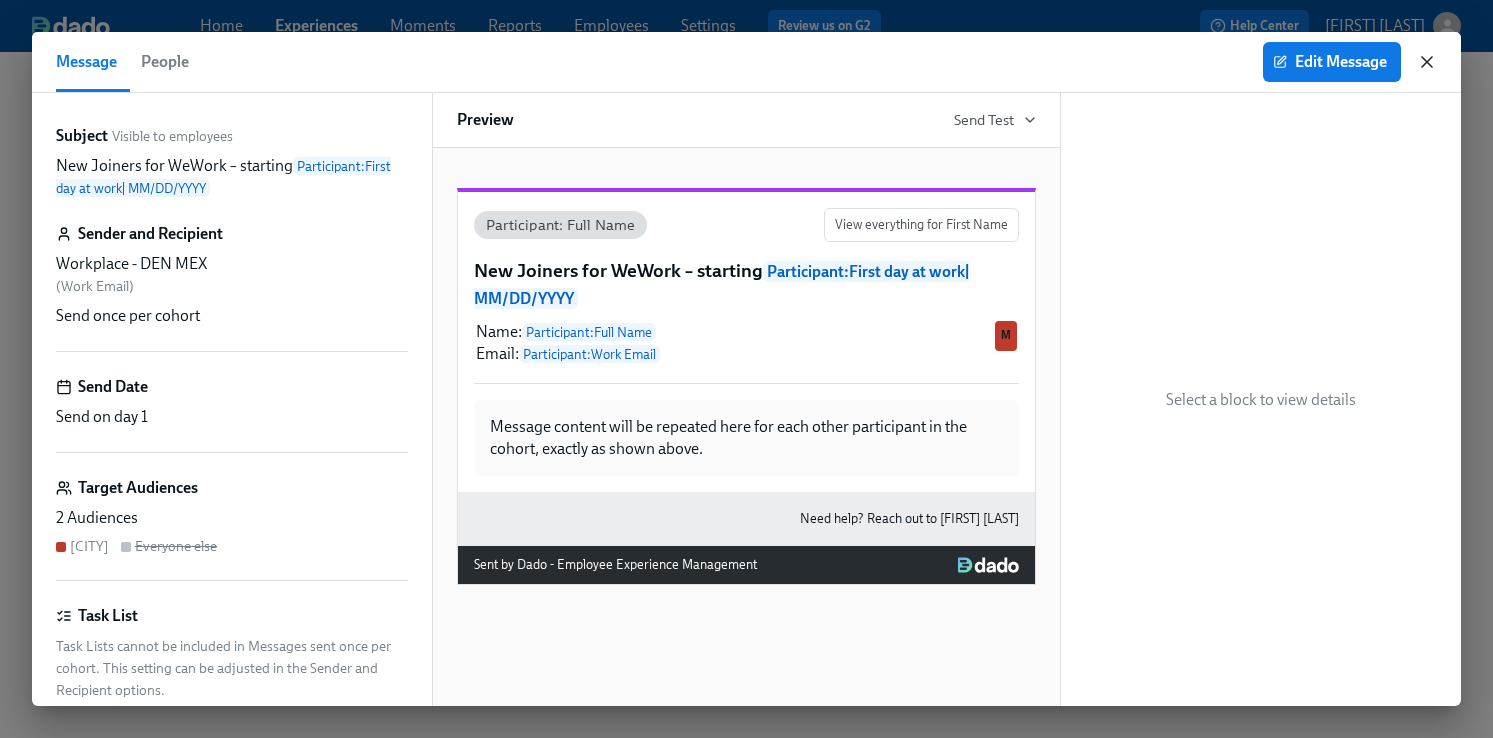 click 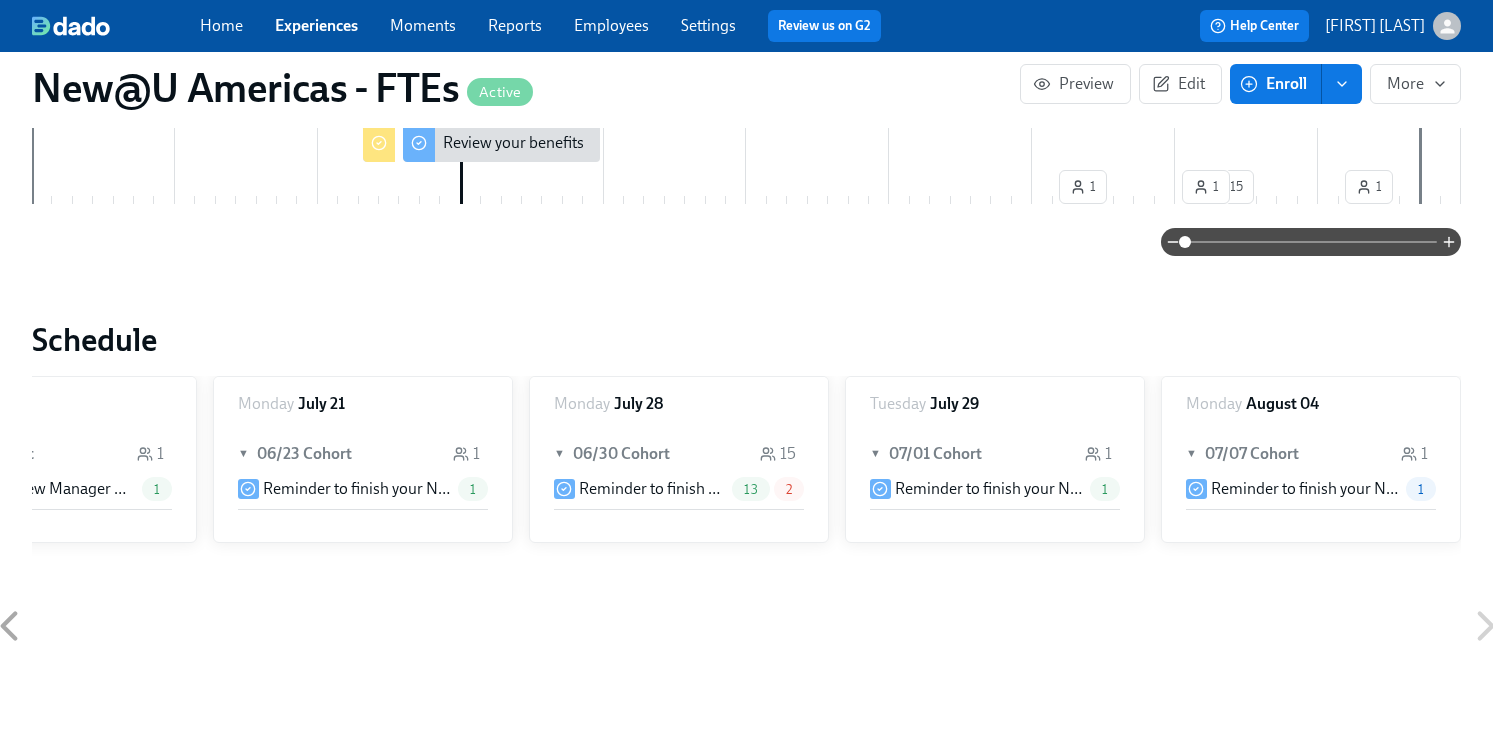 scroll, scrollTop: 961, scrollLeft: 0, axis: vertical 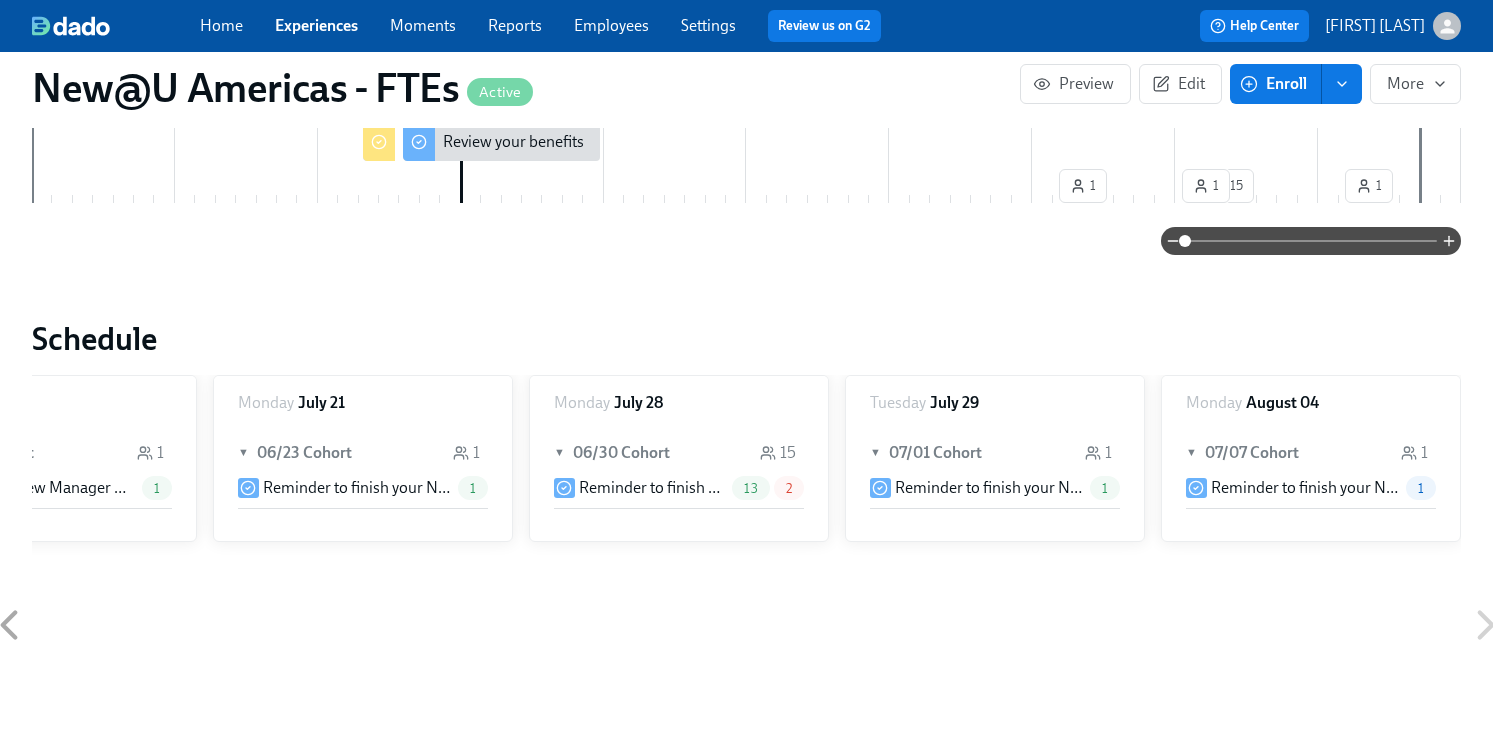 click on "Reminder to finish your New@U Learning Path!" at bounding box center (356, 488) 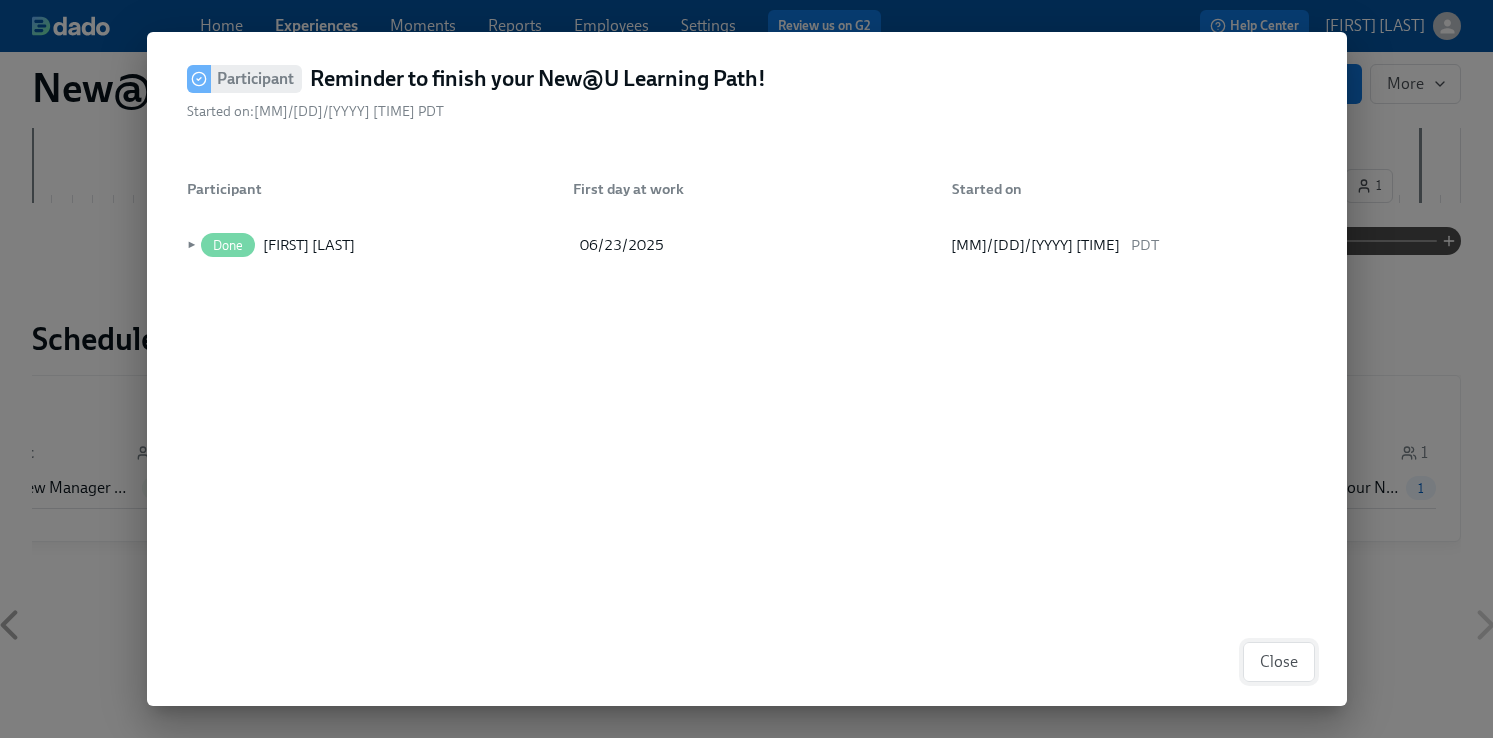 click on "Close" at bounding box center [1279, 662] 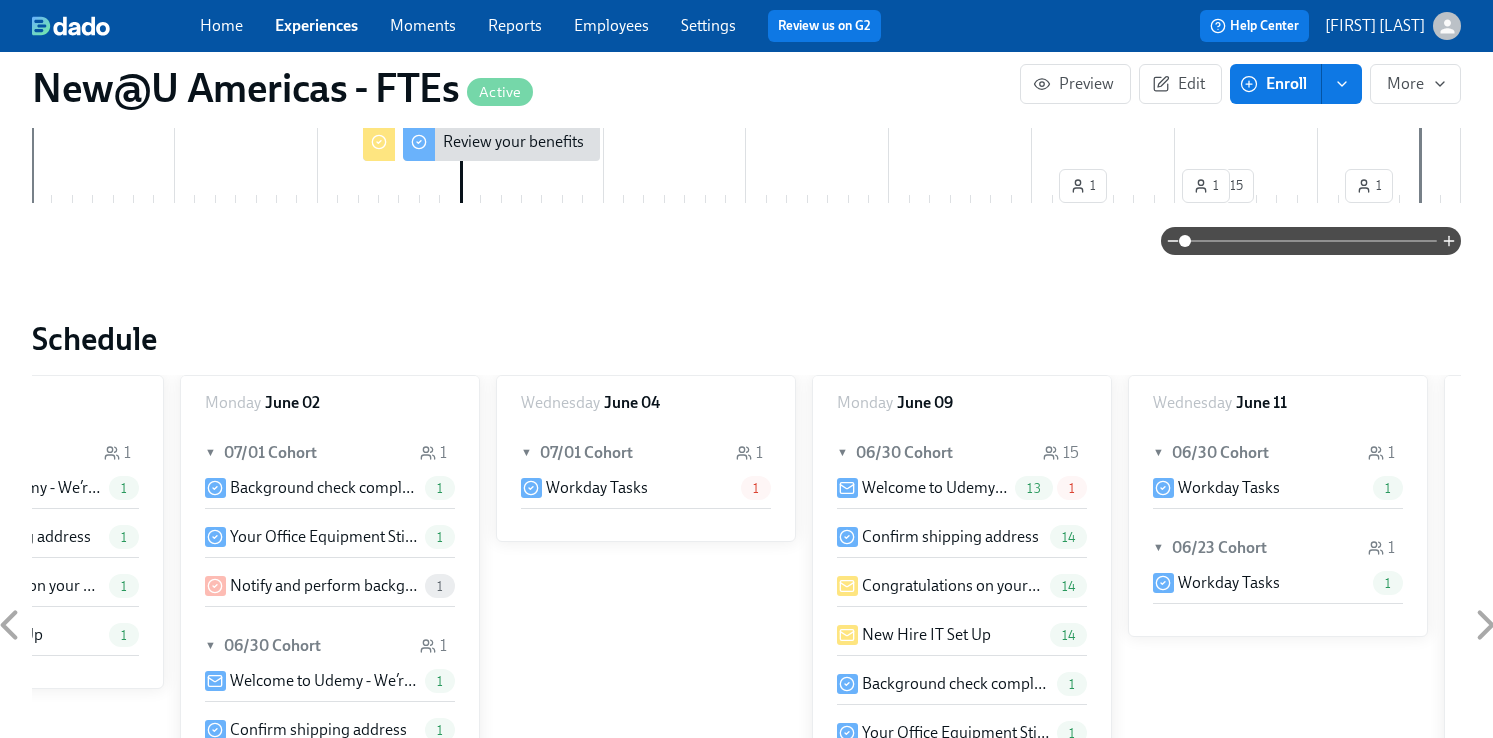 scroll, scrollTop: 0, scrollLeft: 0, axis: both 